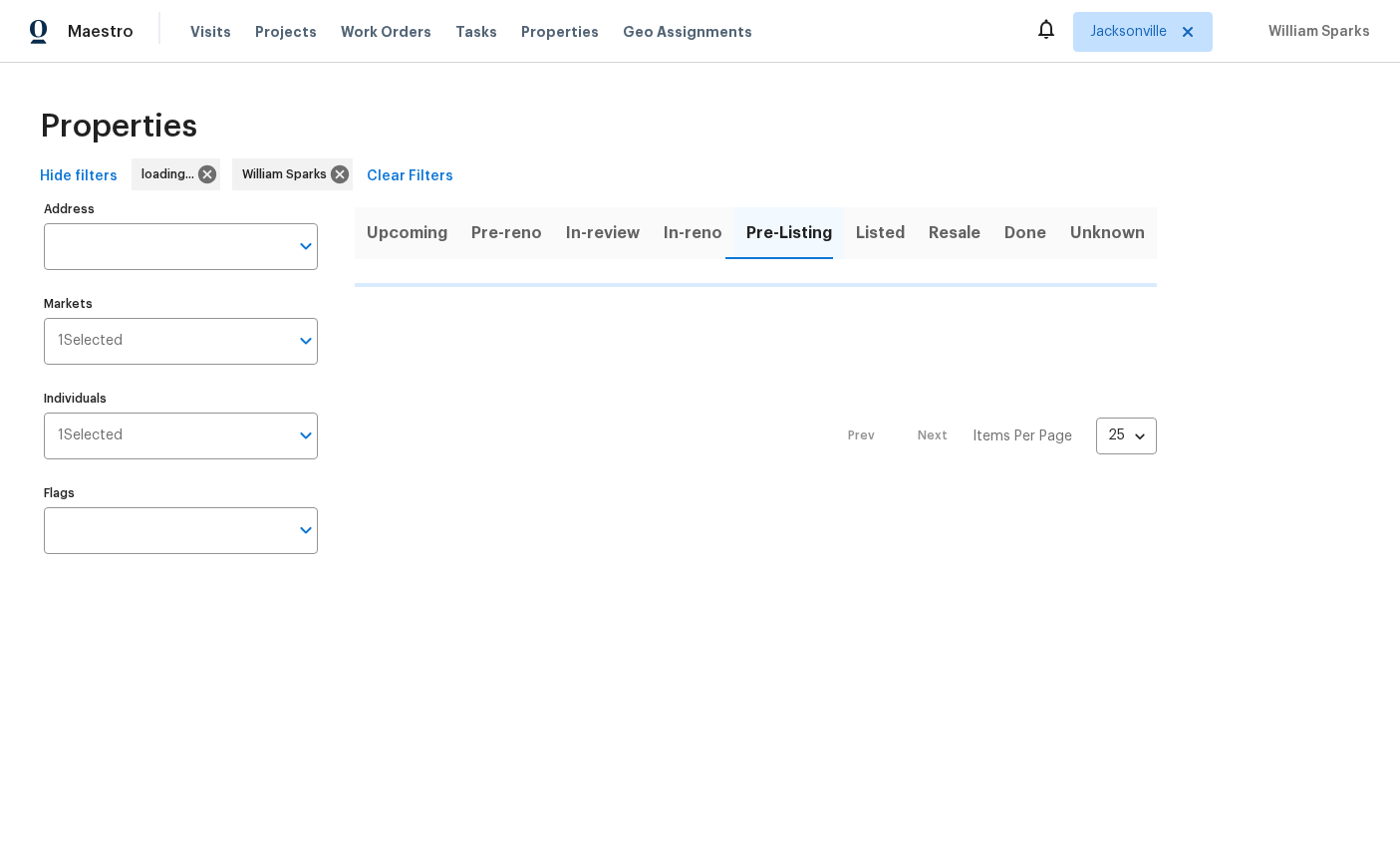 scroll, scrollTop: 0, scrollLeft: 0, axis: both 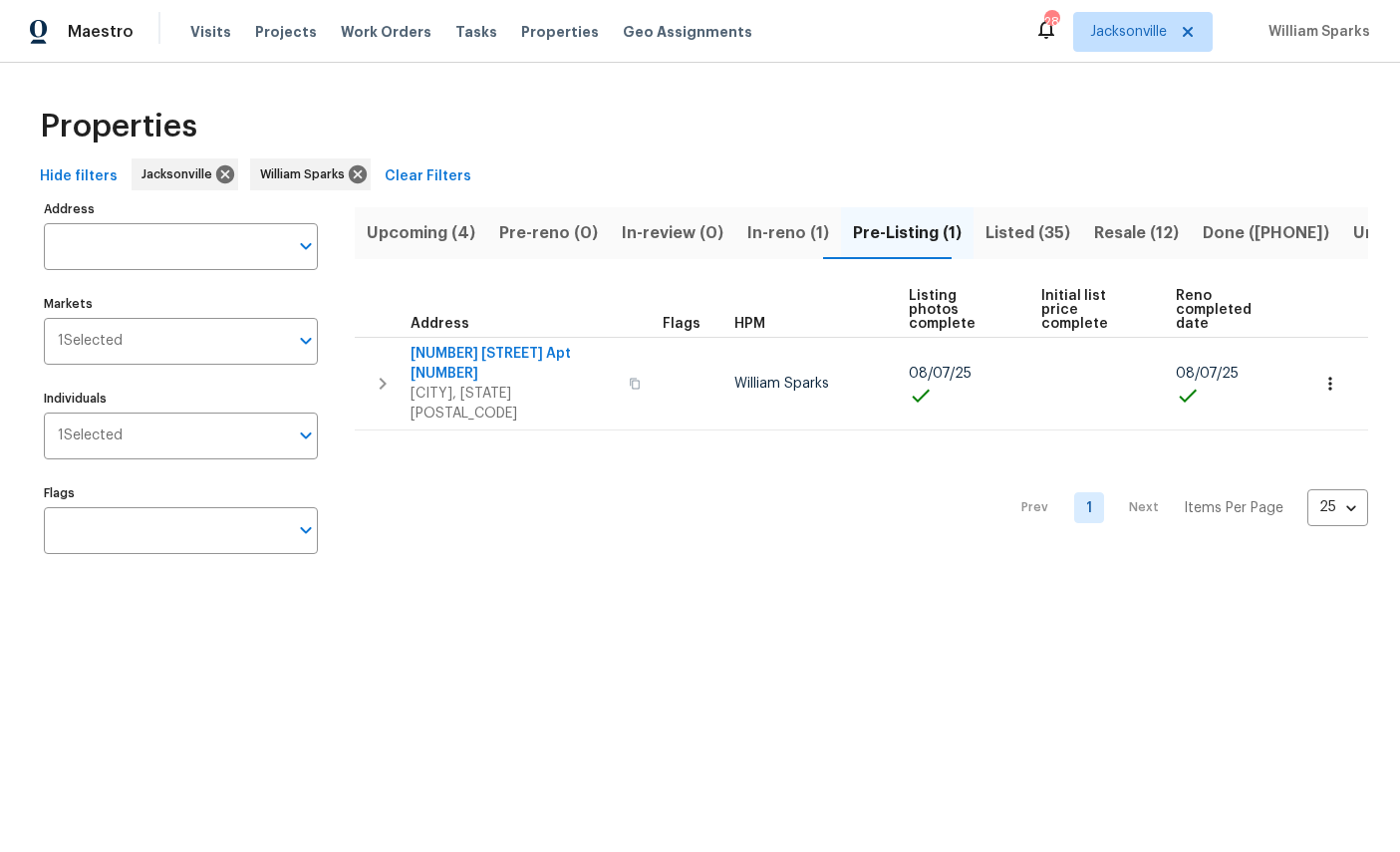 click on "[NUMBER] [STREET] Apt [NUMBER]" at bounding box center [513, 364] 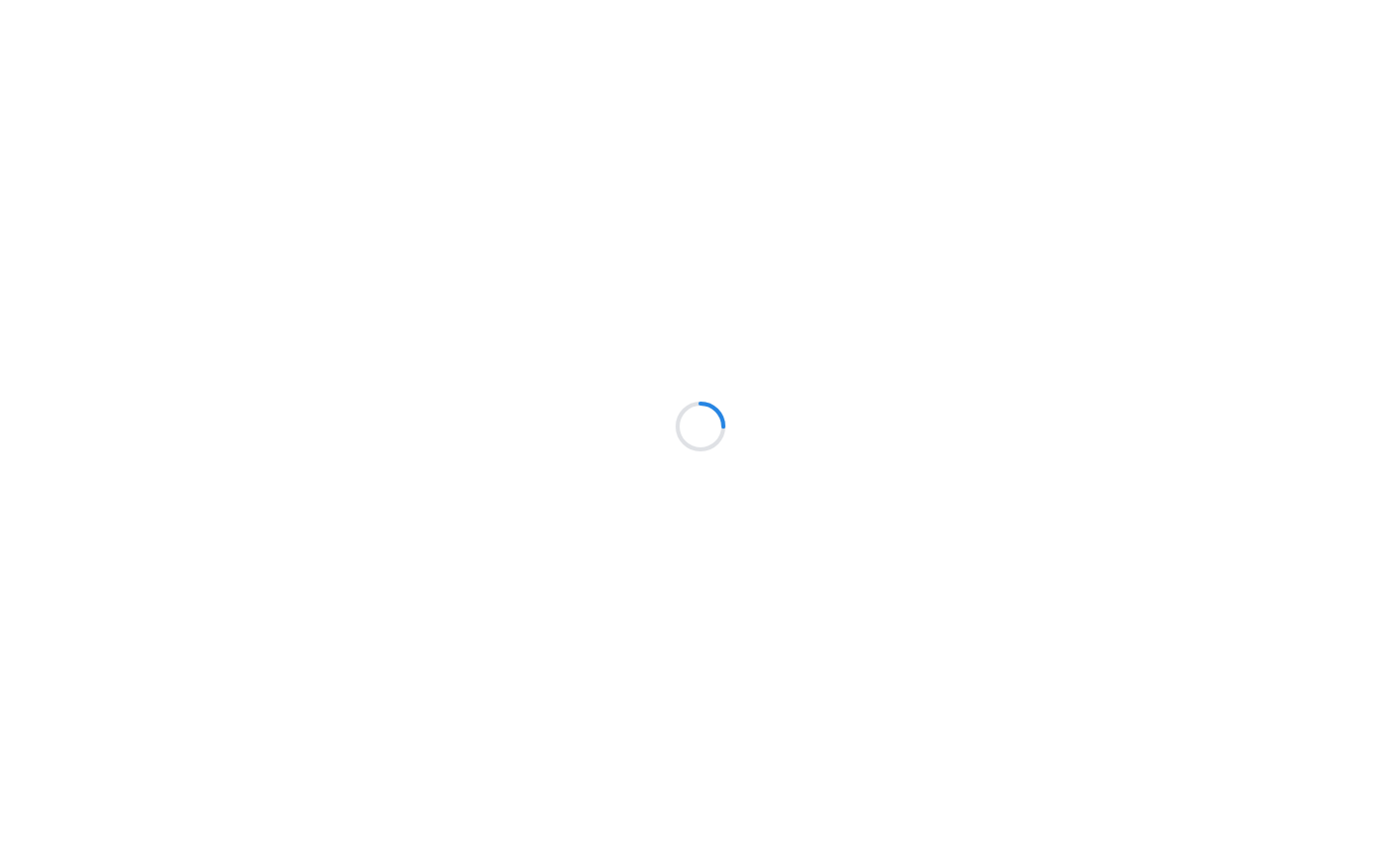 scroll, scrollTop: 0, scrollLeft: 0, axis: both 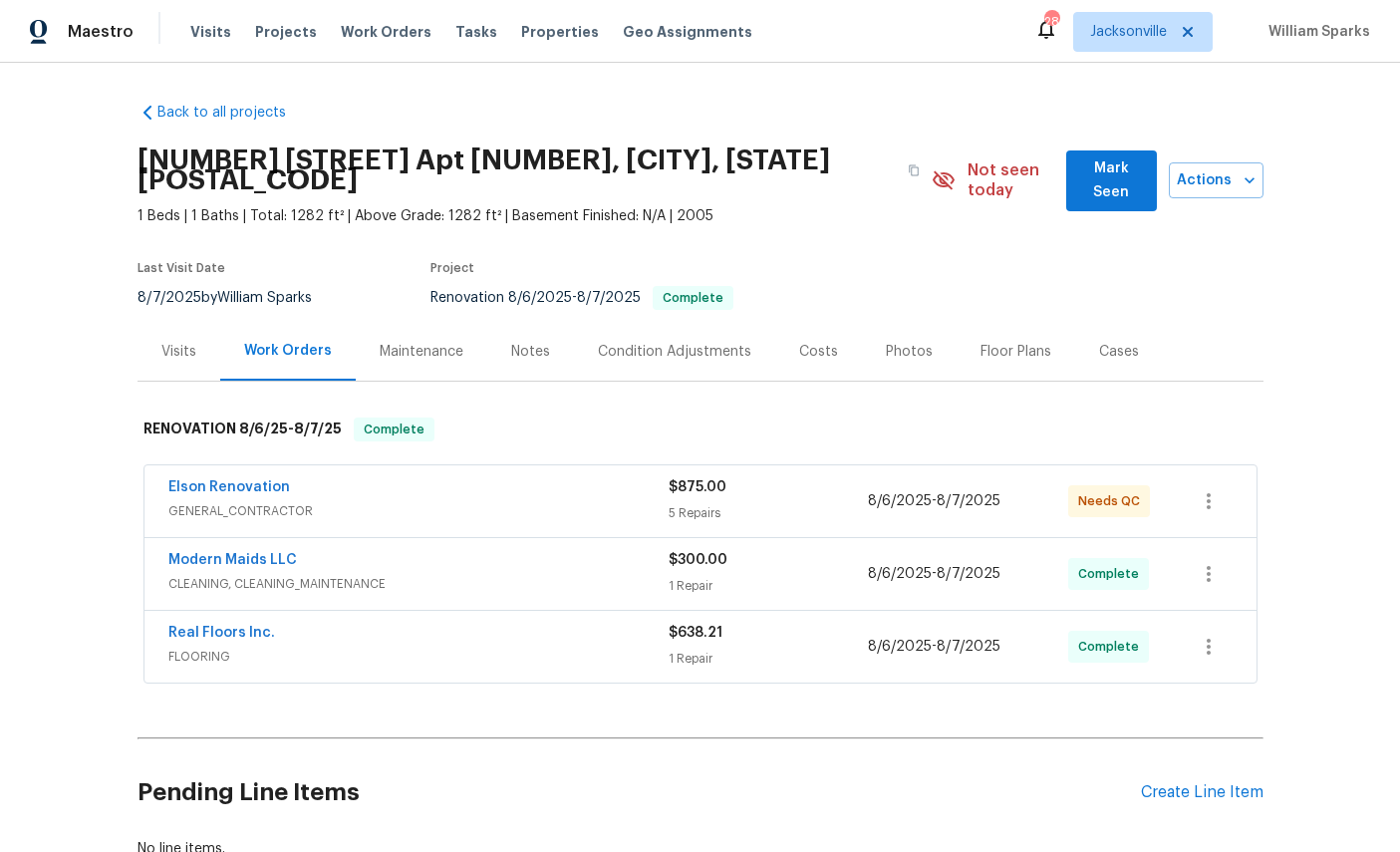 click on "Elson Renovation" at bounding box center (229, 487) 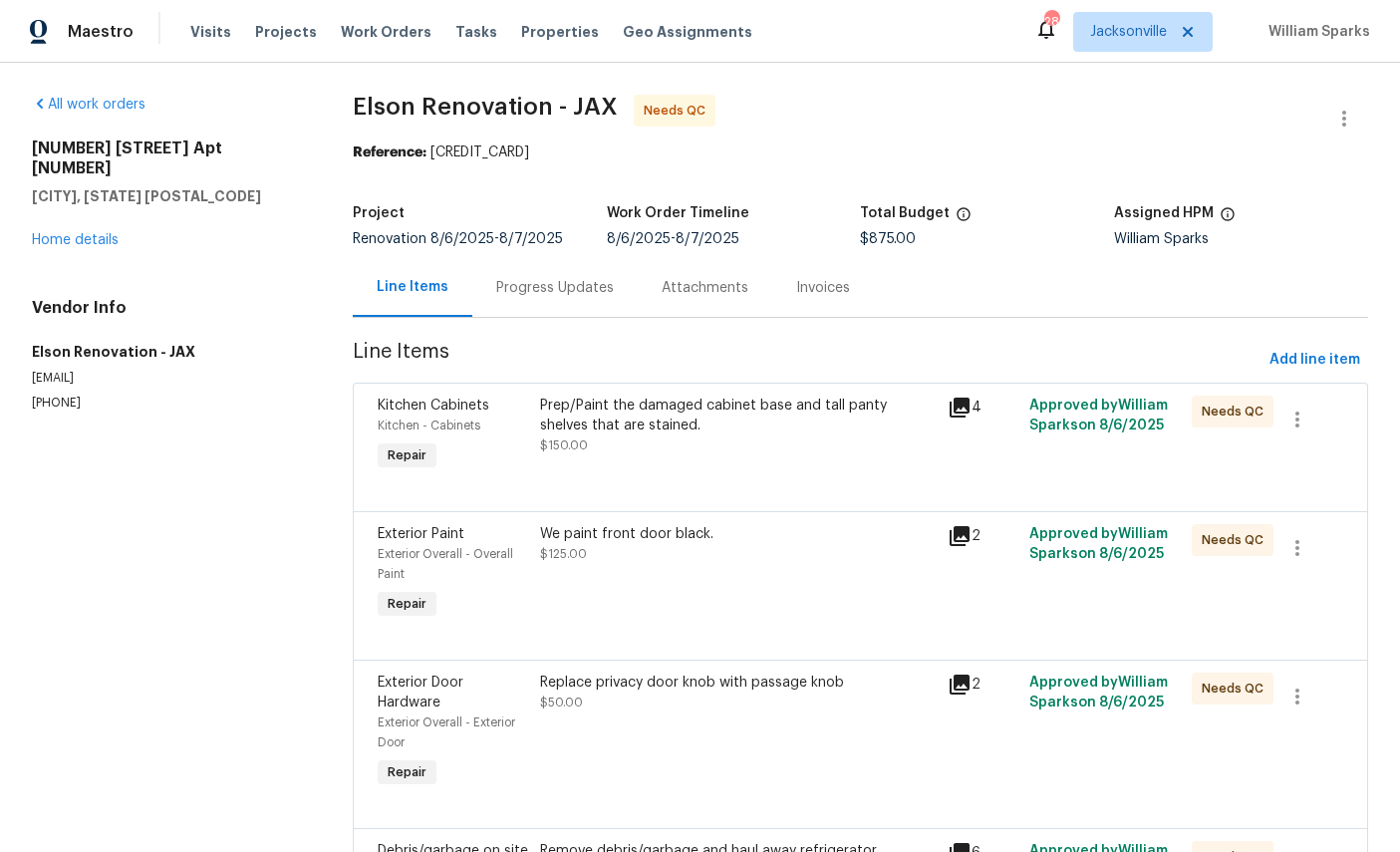 click on "Kitchen Cabinets" at bounding box center [453, 406] 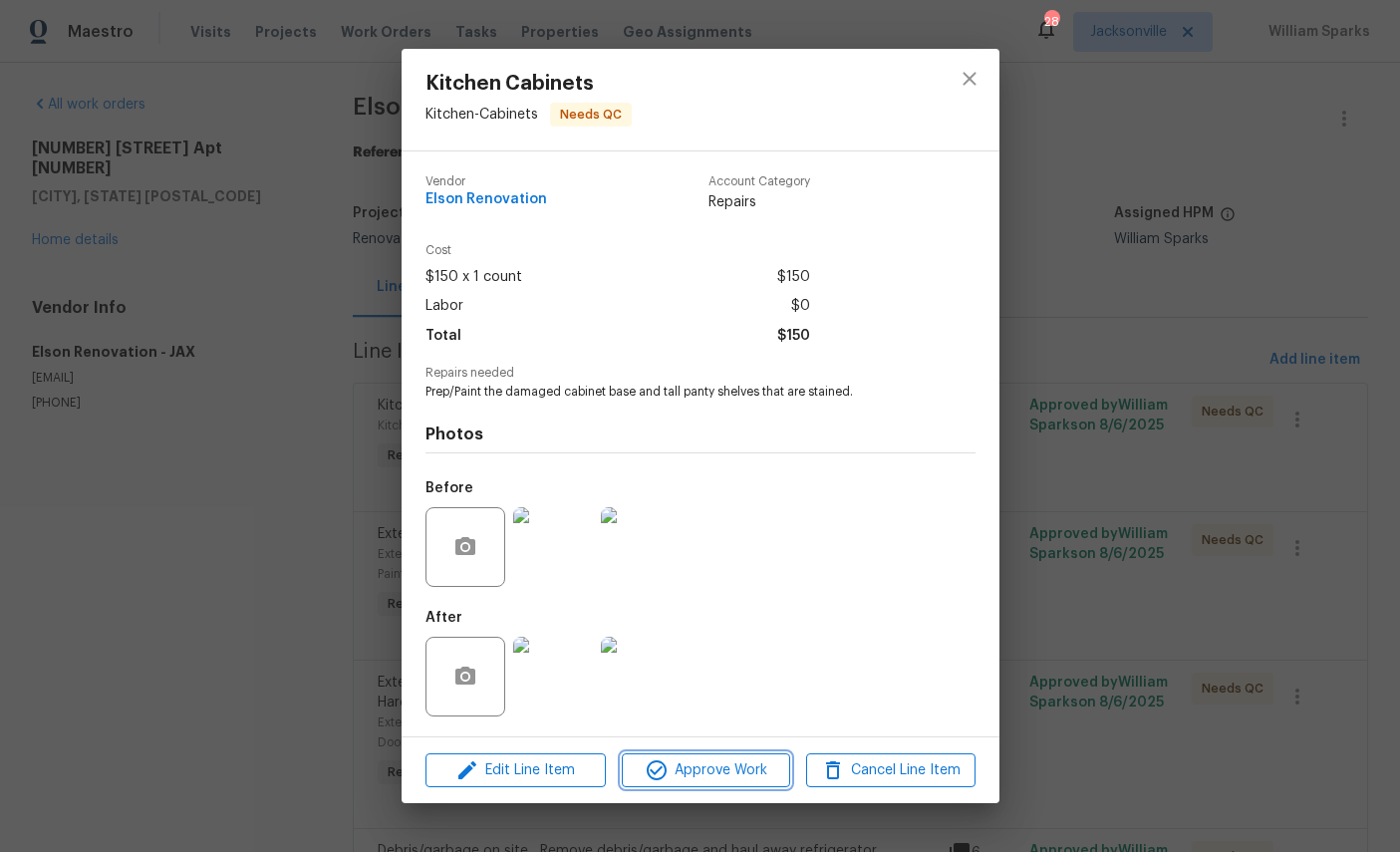 click on "Approve Work" at bounding box center (705, 770) 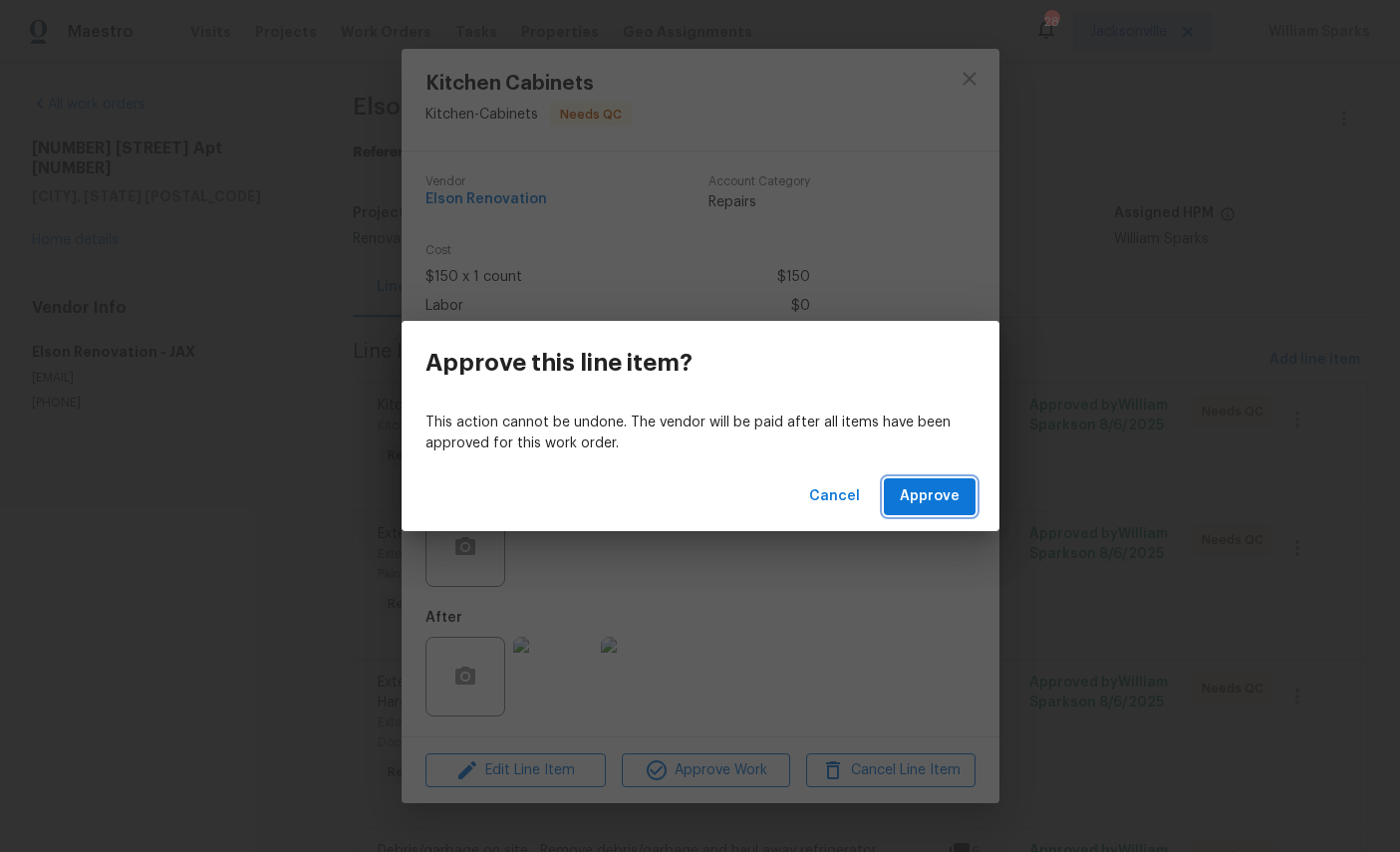 click on "Approve" at bounding box center [930, 496] 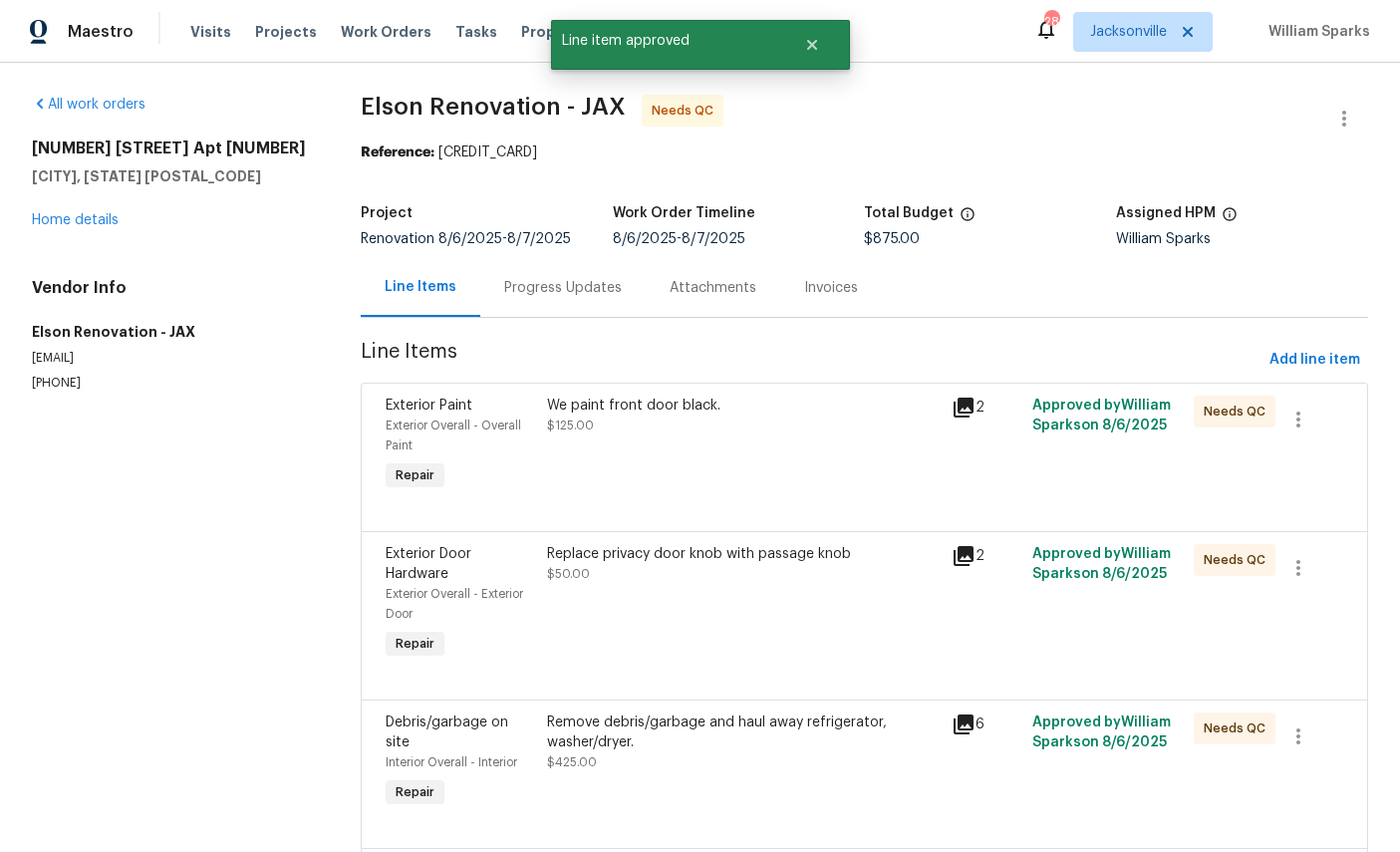 click on "Exterior Paint" at bounding box center [428, 406] 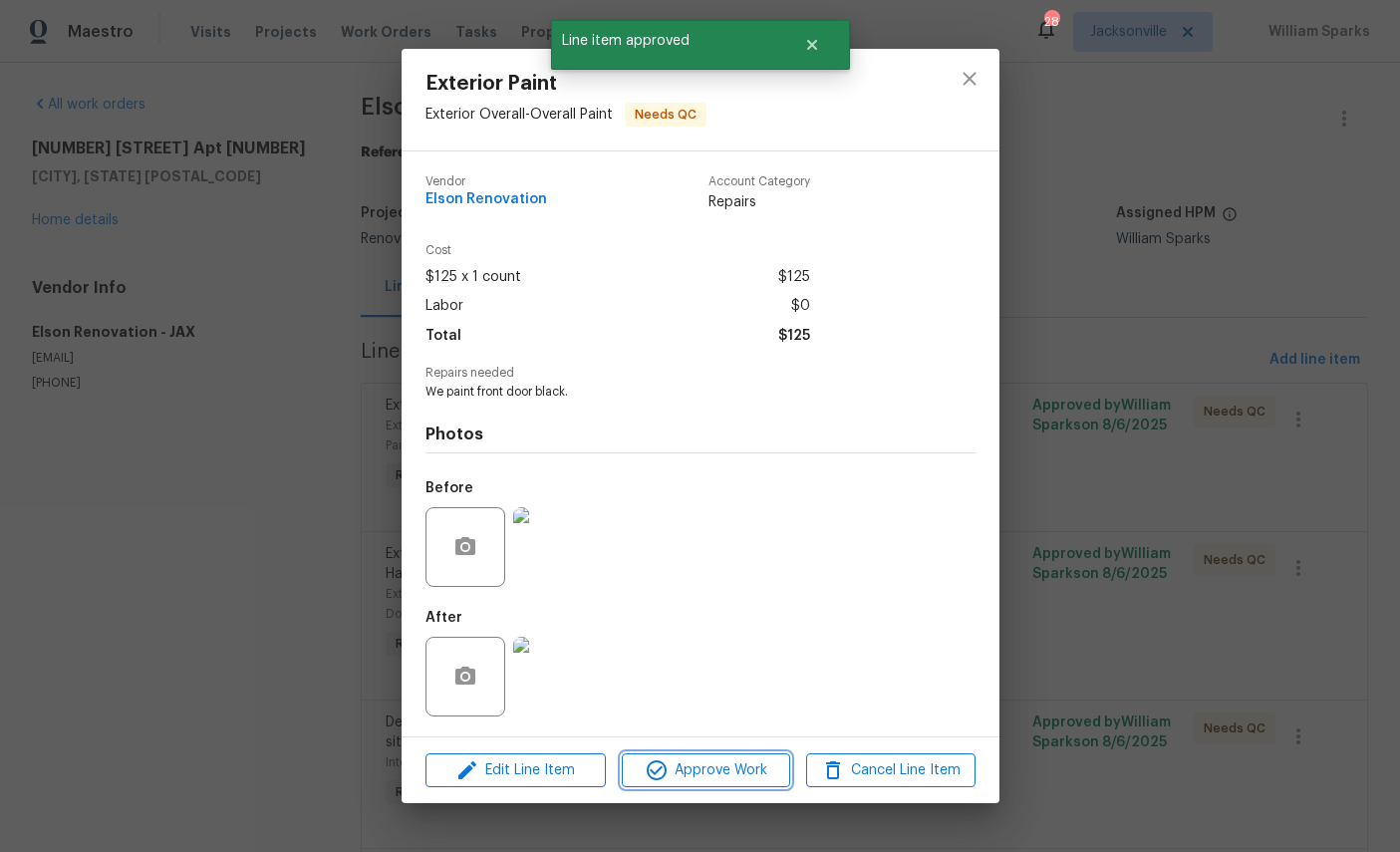 click on "Approve Work" at bounding box center [705, 770] 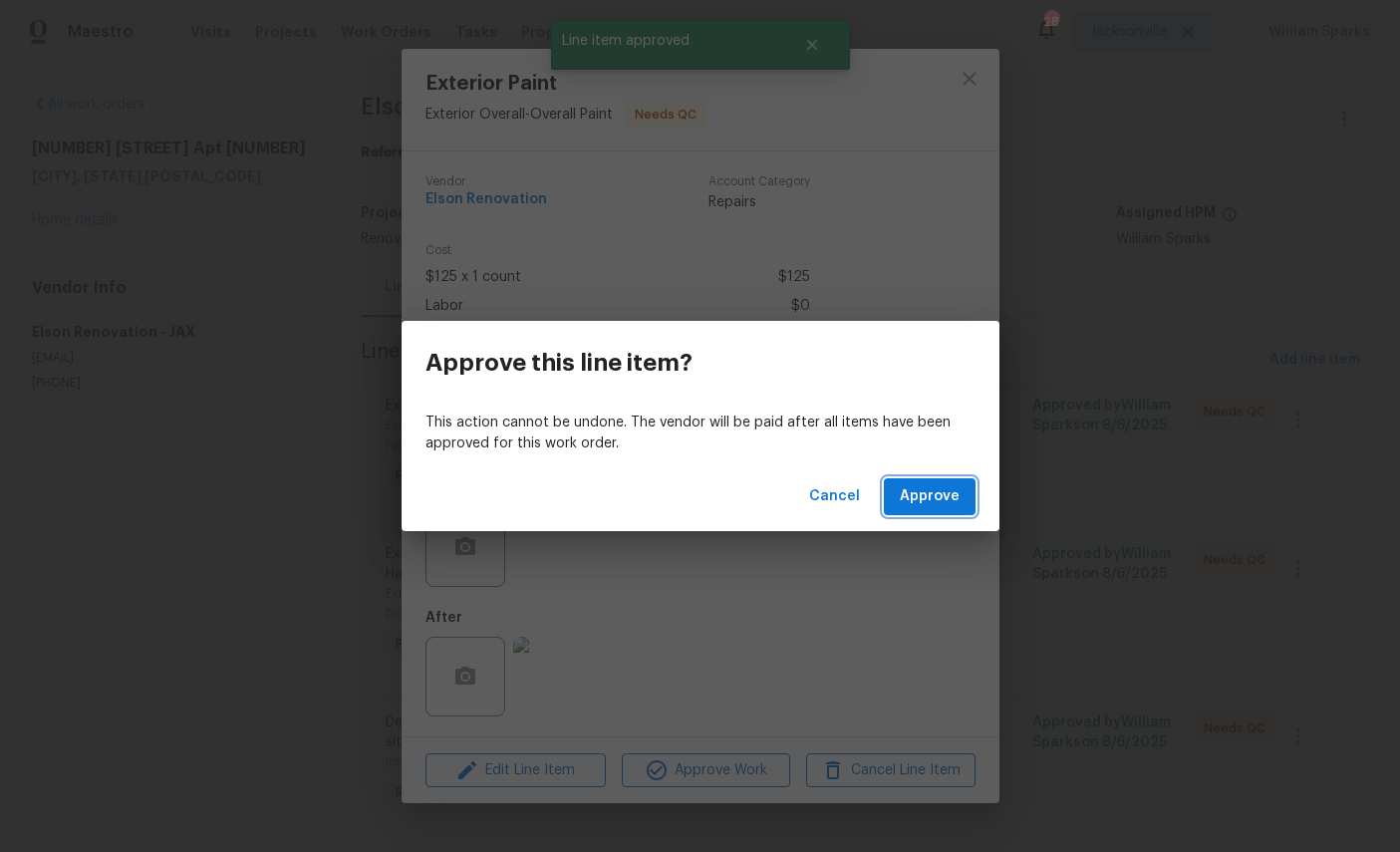 click on "Approve" at bounding box center (930, 496) 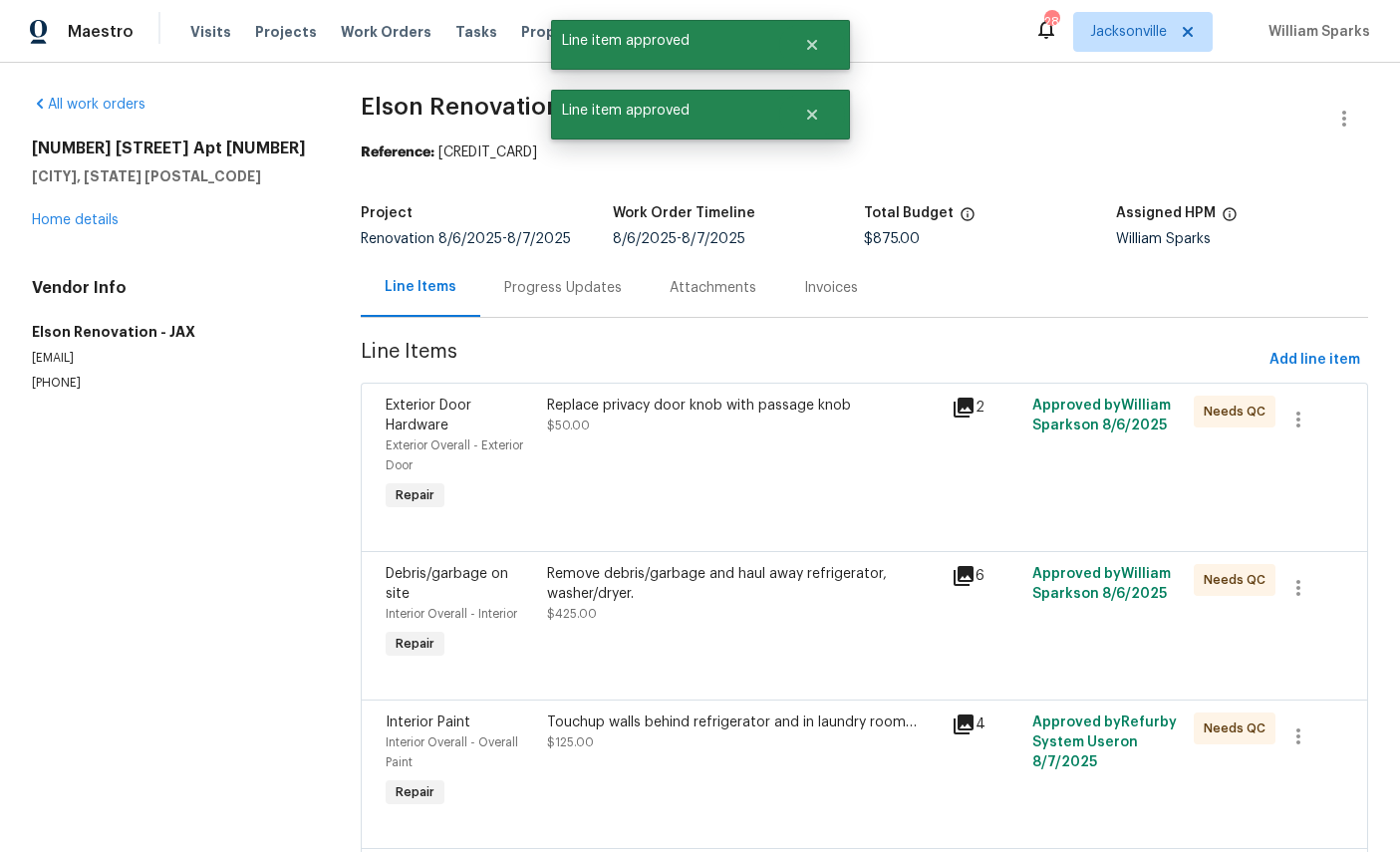 click on "Exterior Door Hardware" at bounding box center (428, 416) 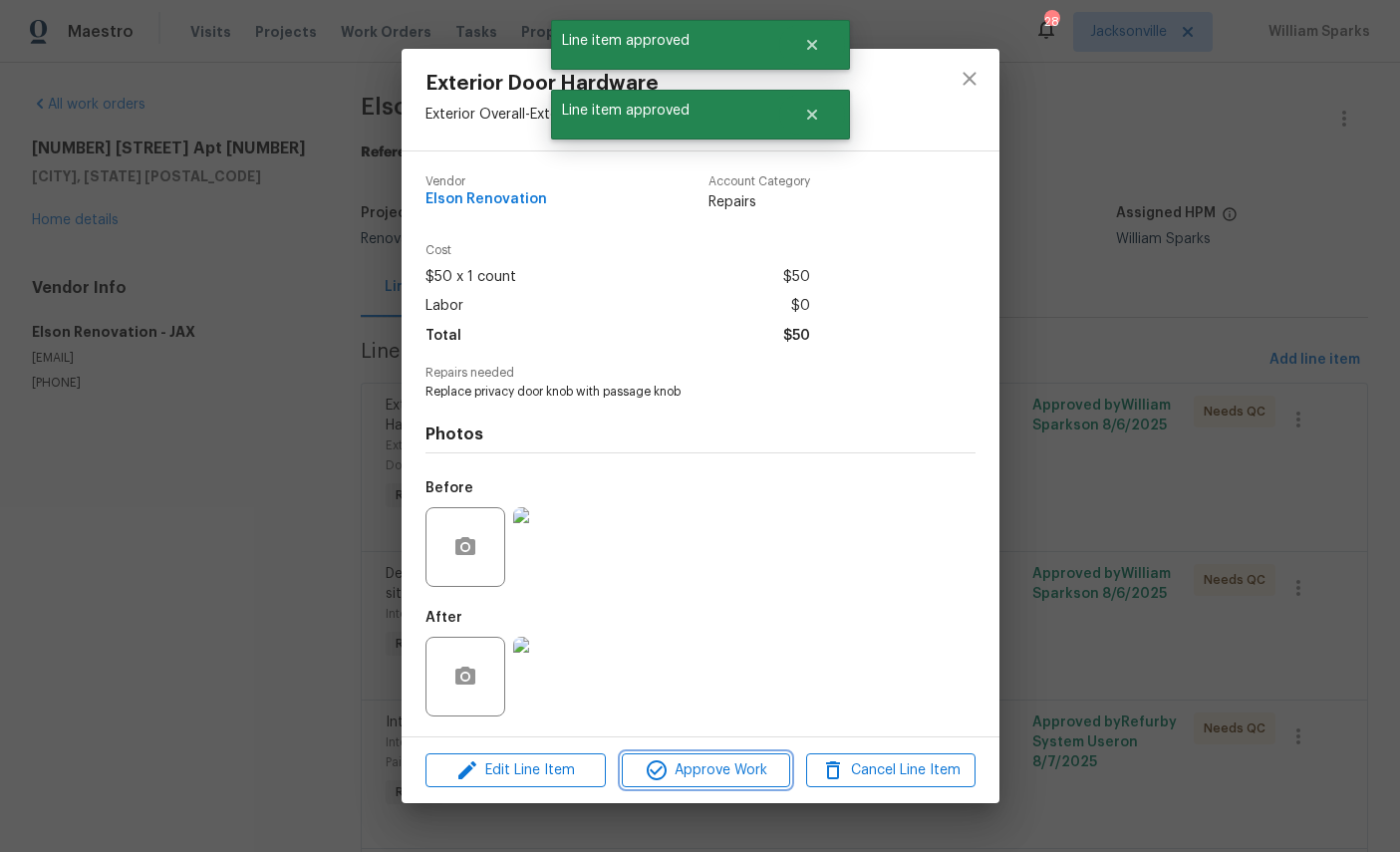 click on "Approve Work" at bounding box center (705, 770) 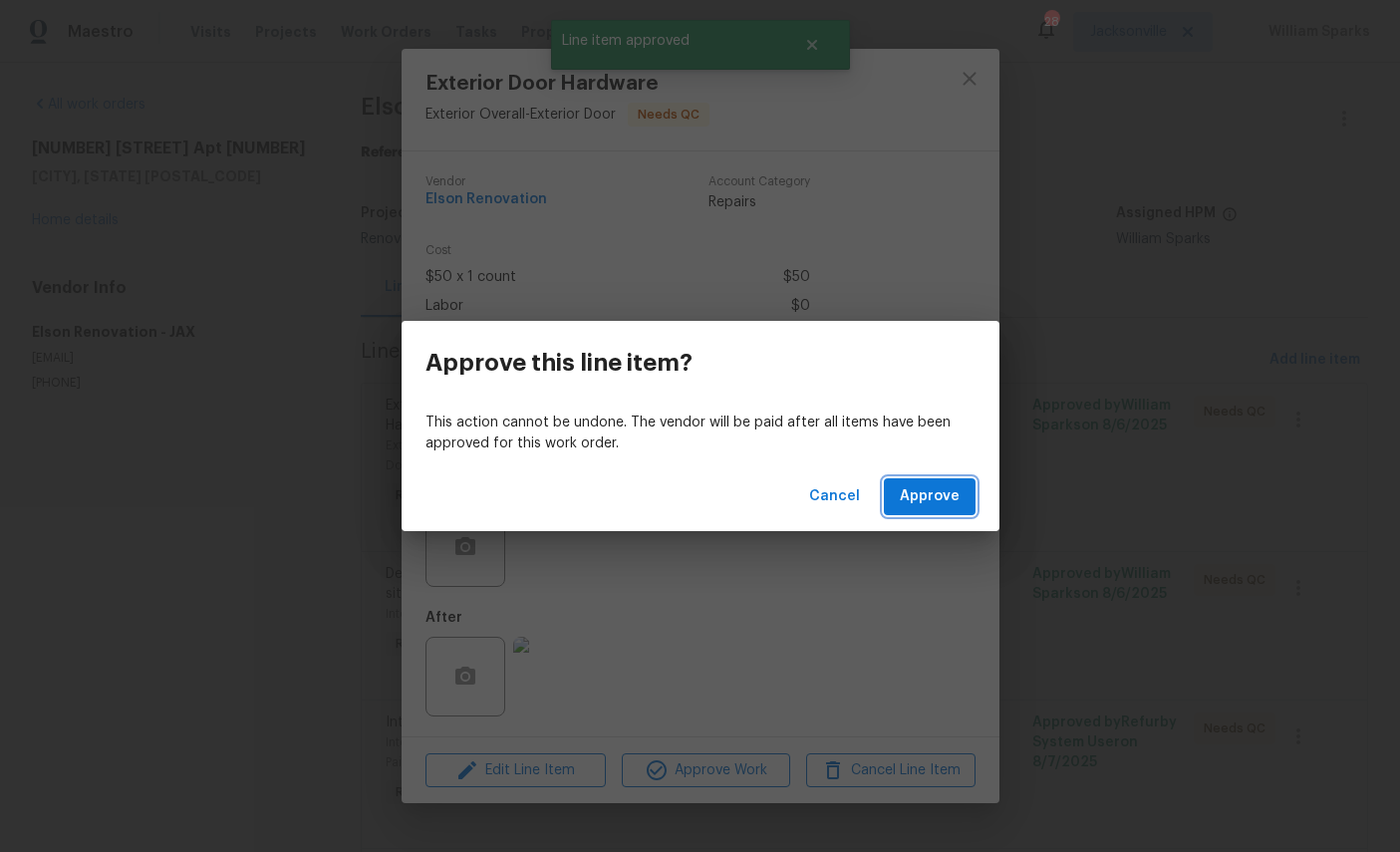 click on "Approve" at bounding box center (930, 496) 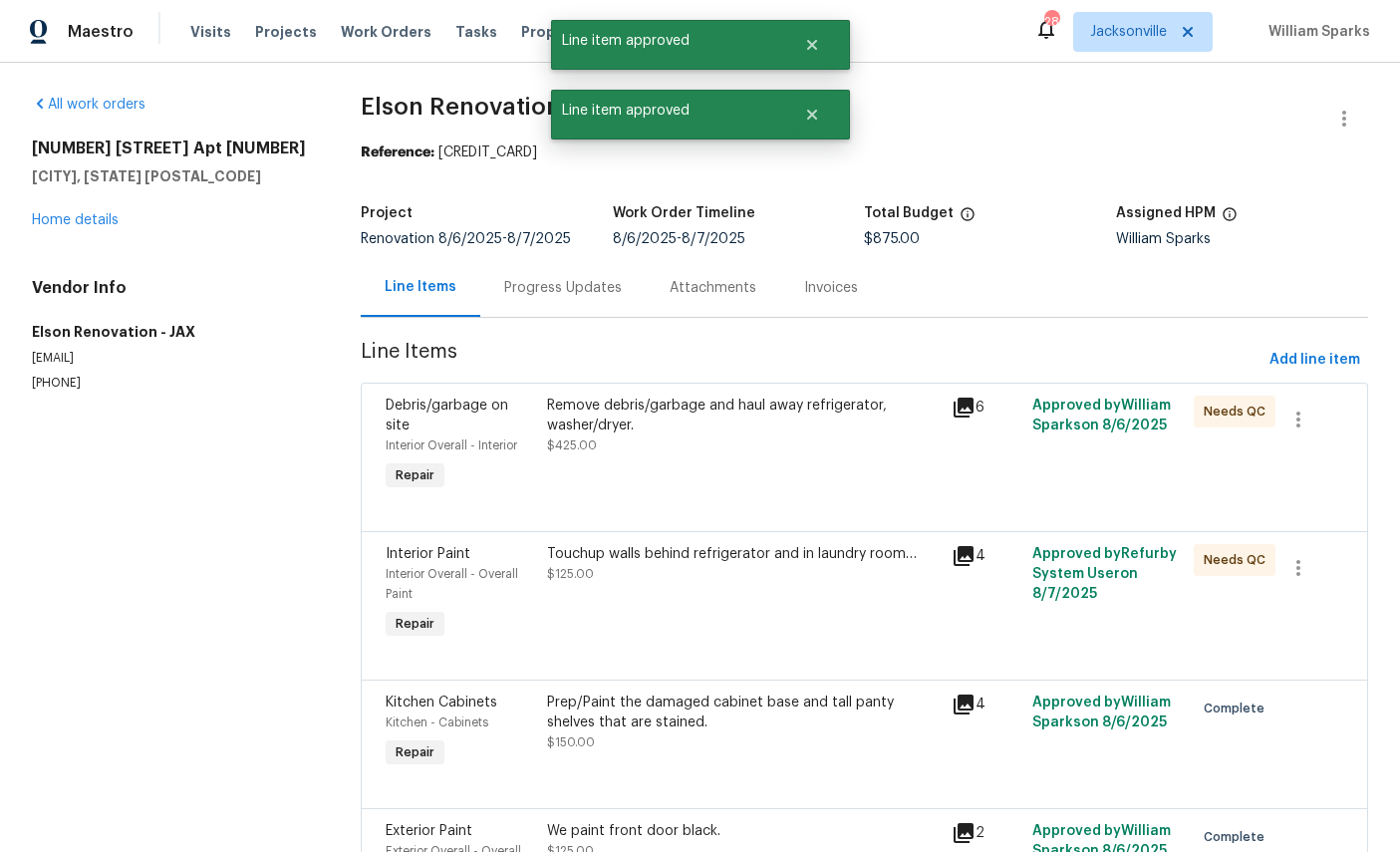 click on "Interior Overall - Interior" at bounding box center [451, 445] 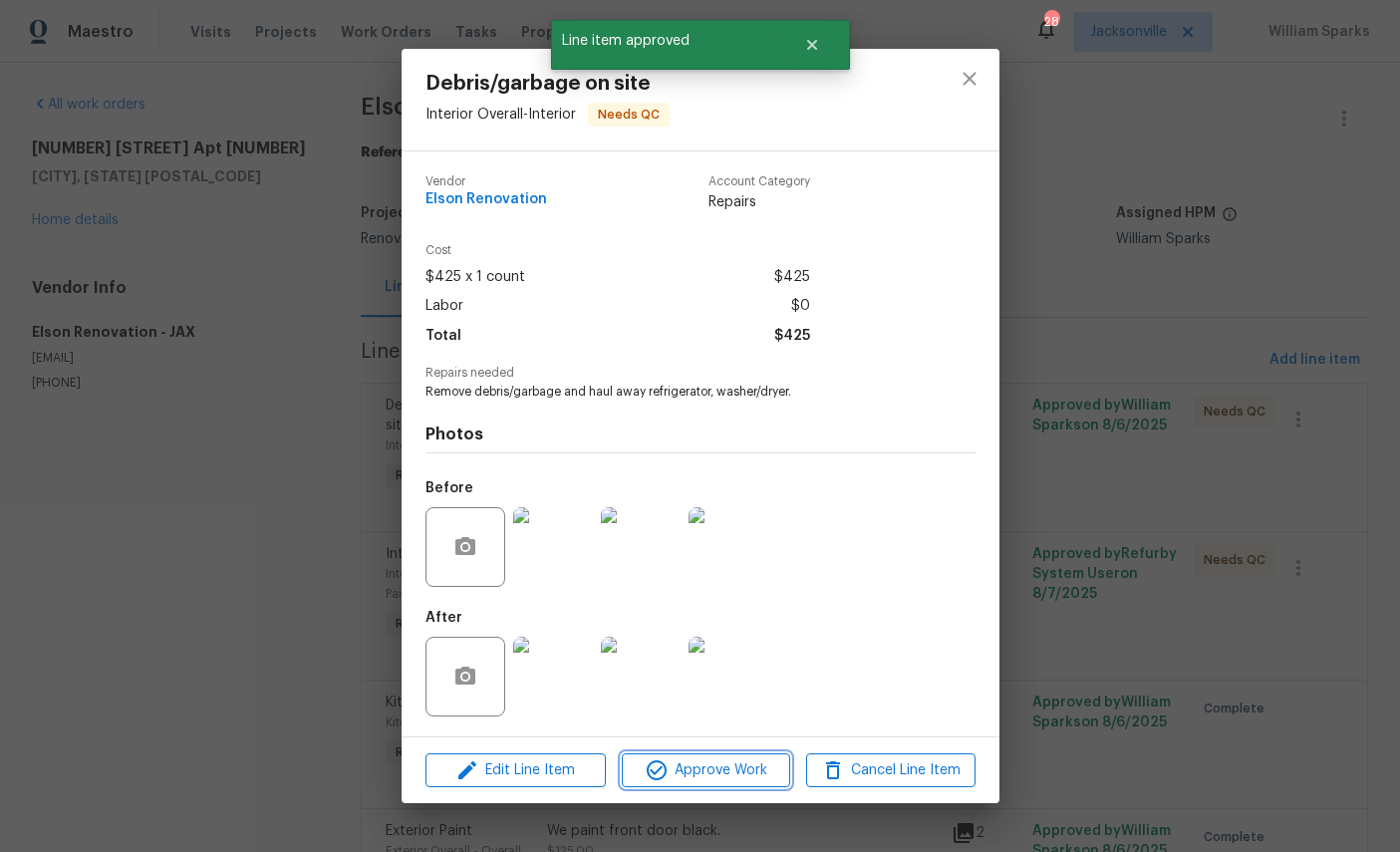 click on "Approve Work" at bounding box center [705, 770] 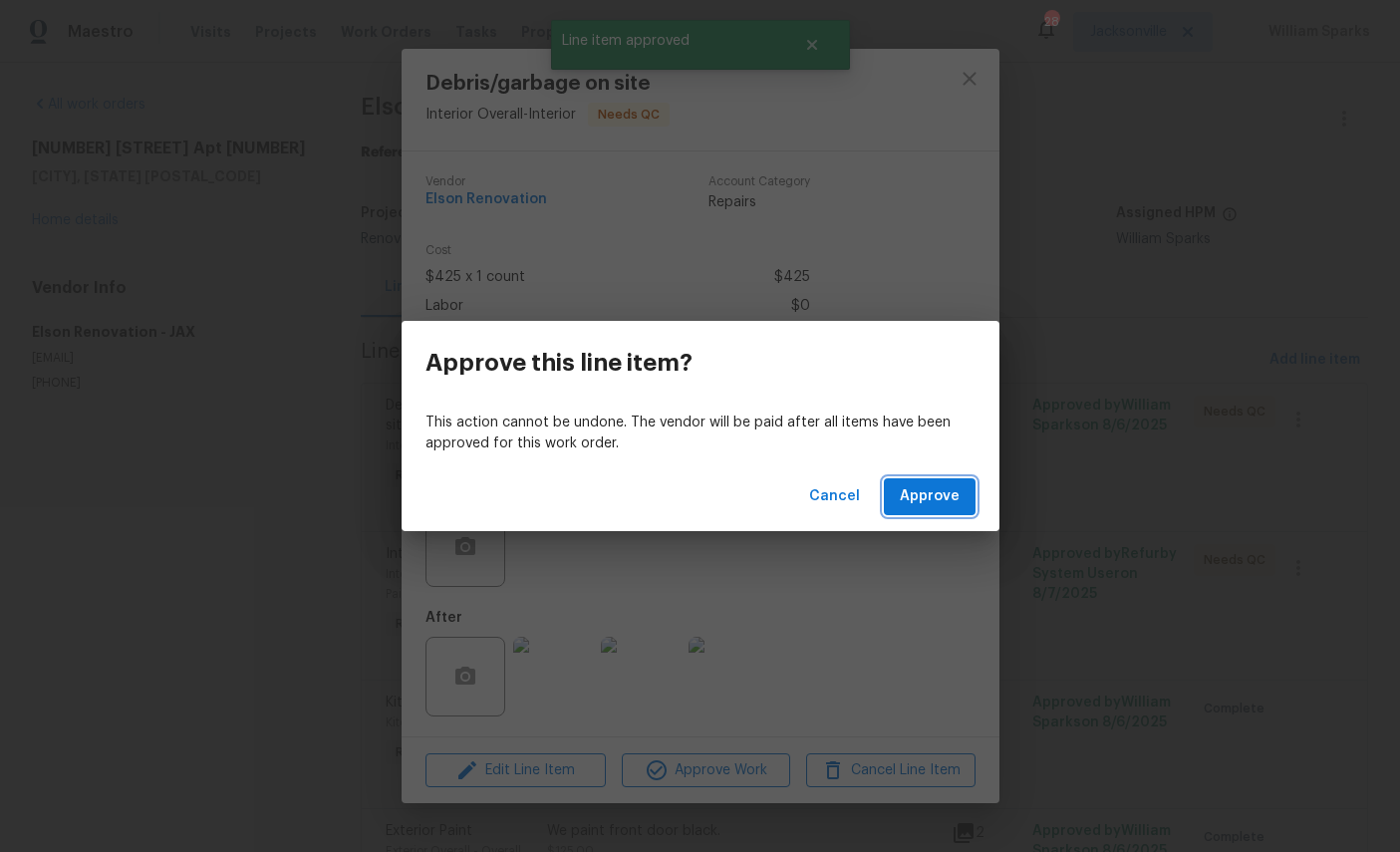 click on "Approve" at bounding box center [930, 496] 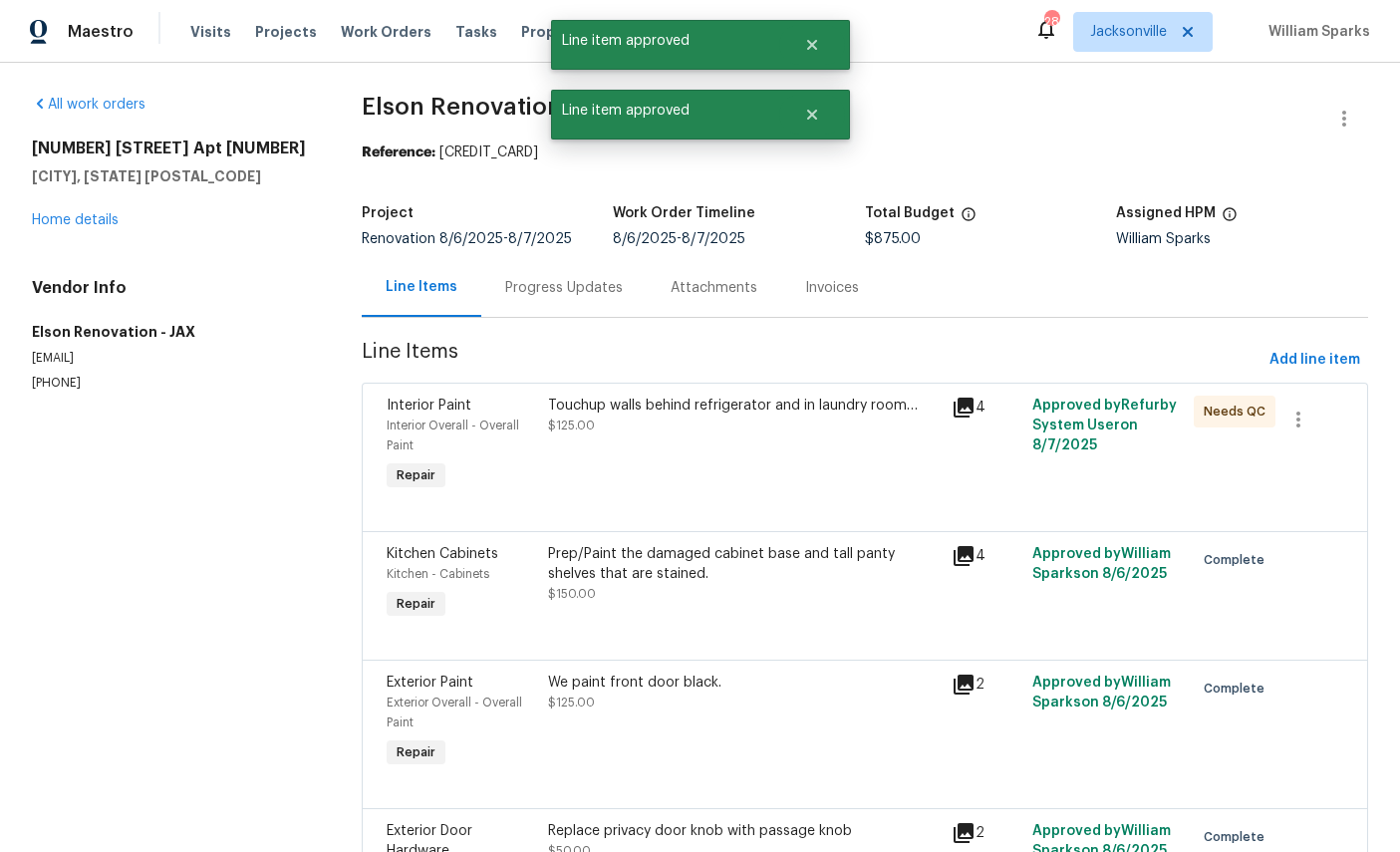 click on "Interior Overall - Overall Paint" at bounding box center (452, 435) 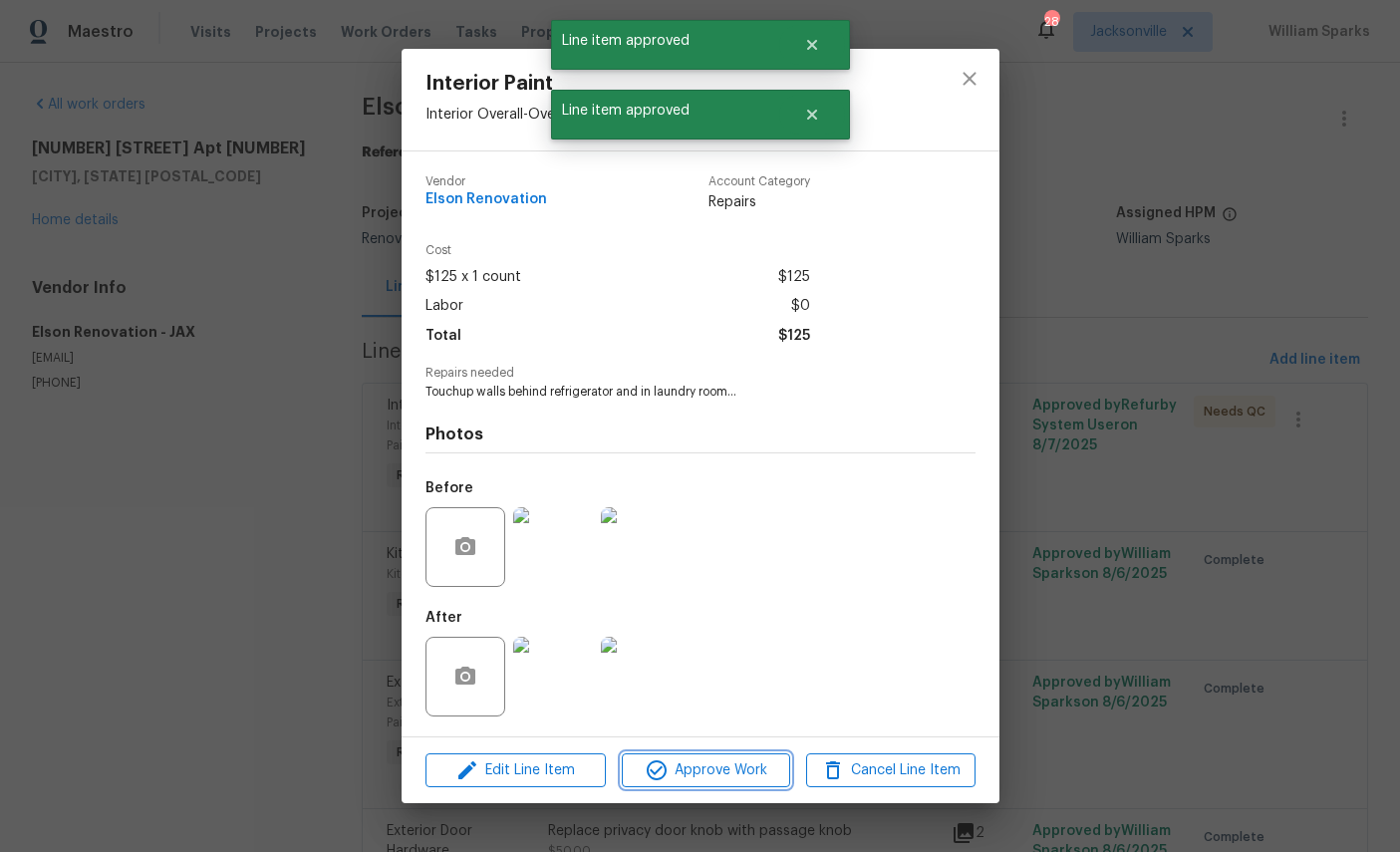 click on "Approve Work" at bounding box center [705, 770] 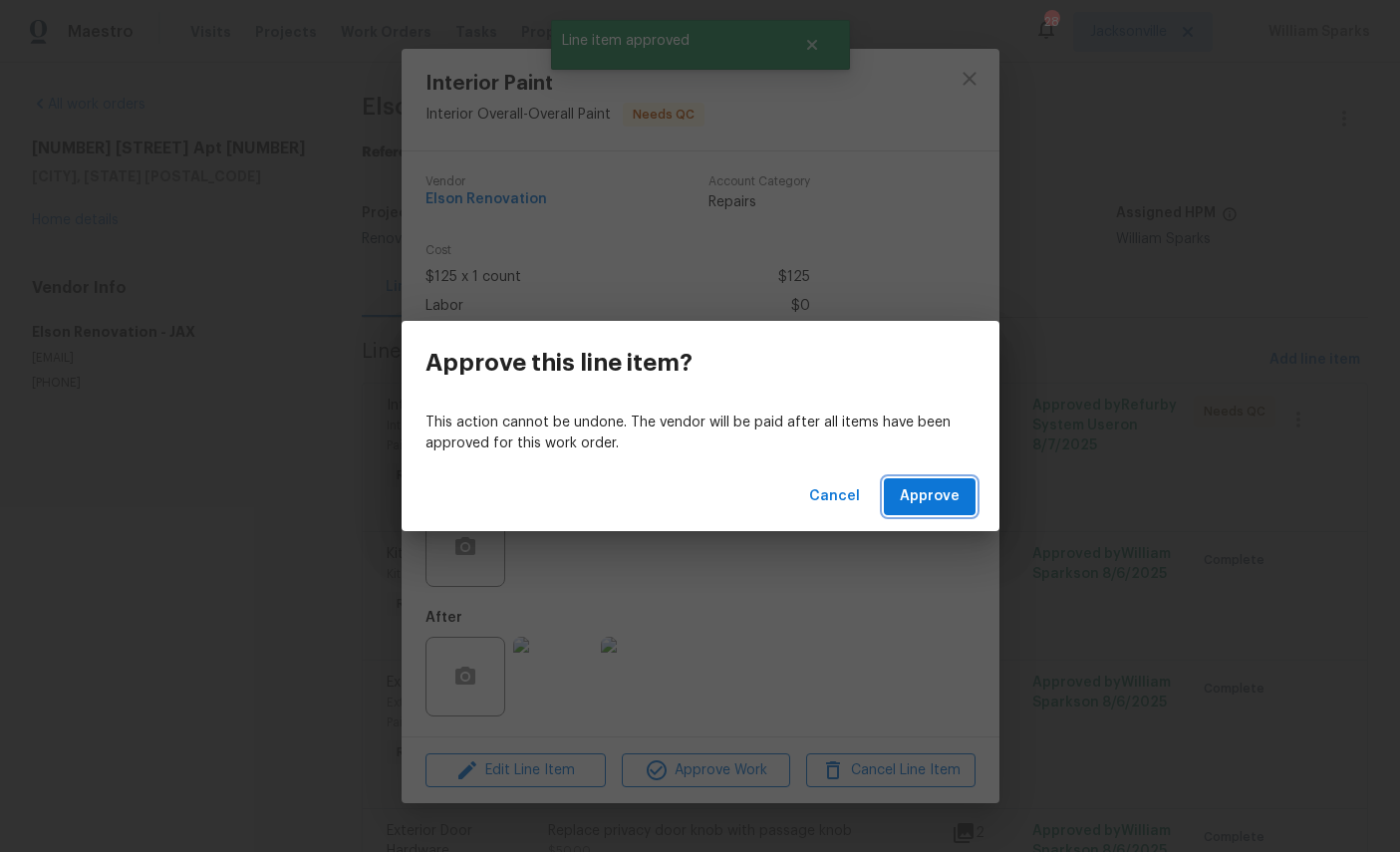 click on "Approve" at bounding box center (930, 496) 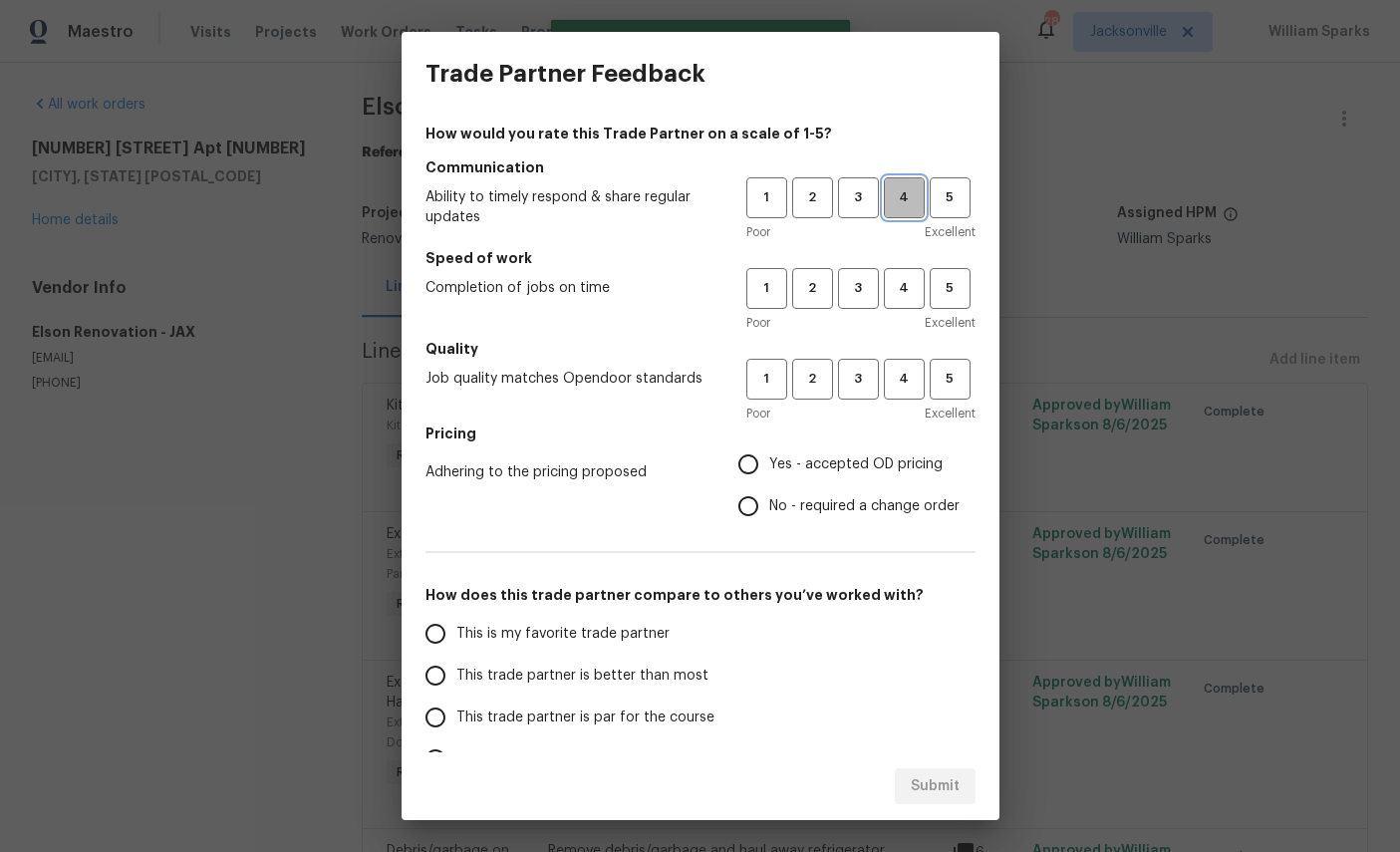 click on "4" at bounding box center [904, 197] 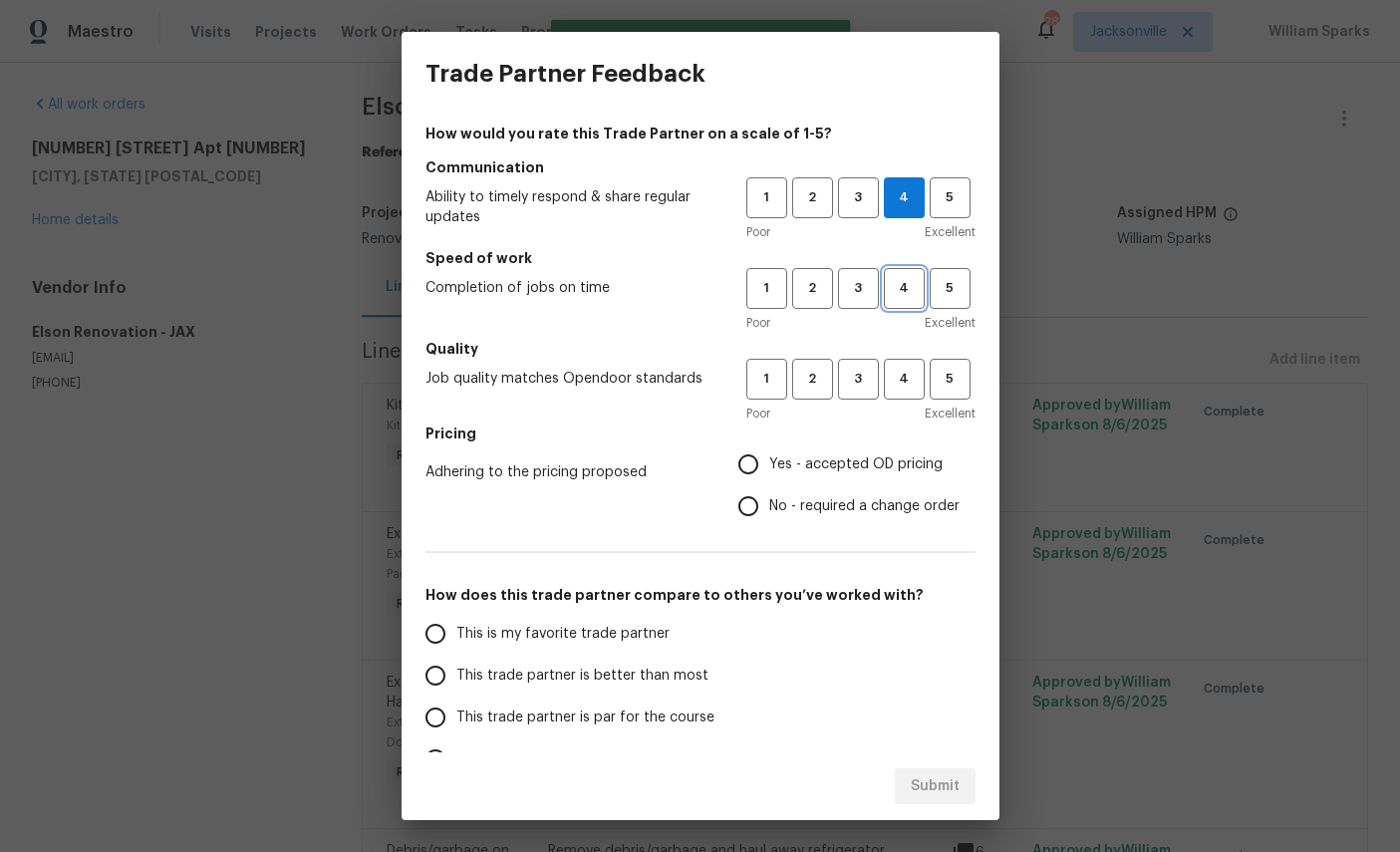 click on "4" at bounding box center [904, 288] 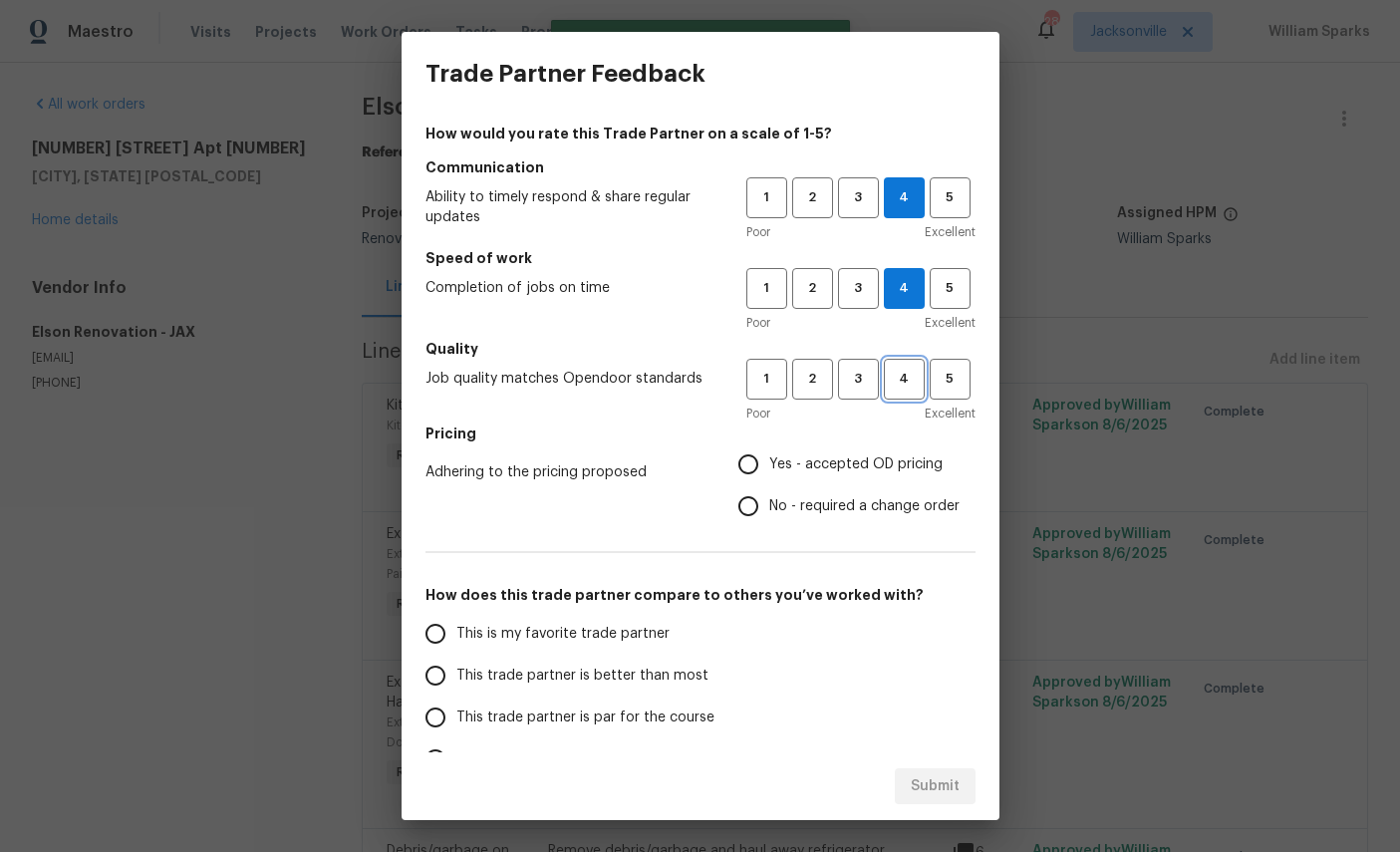 click on "4" at bounding box center (904, 379) 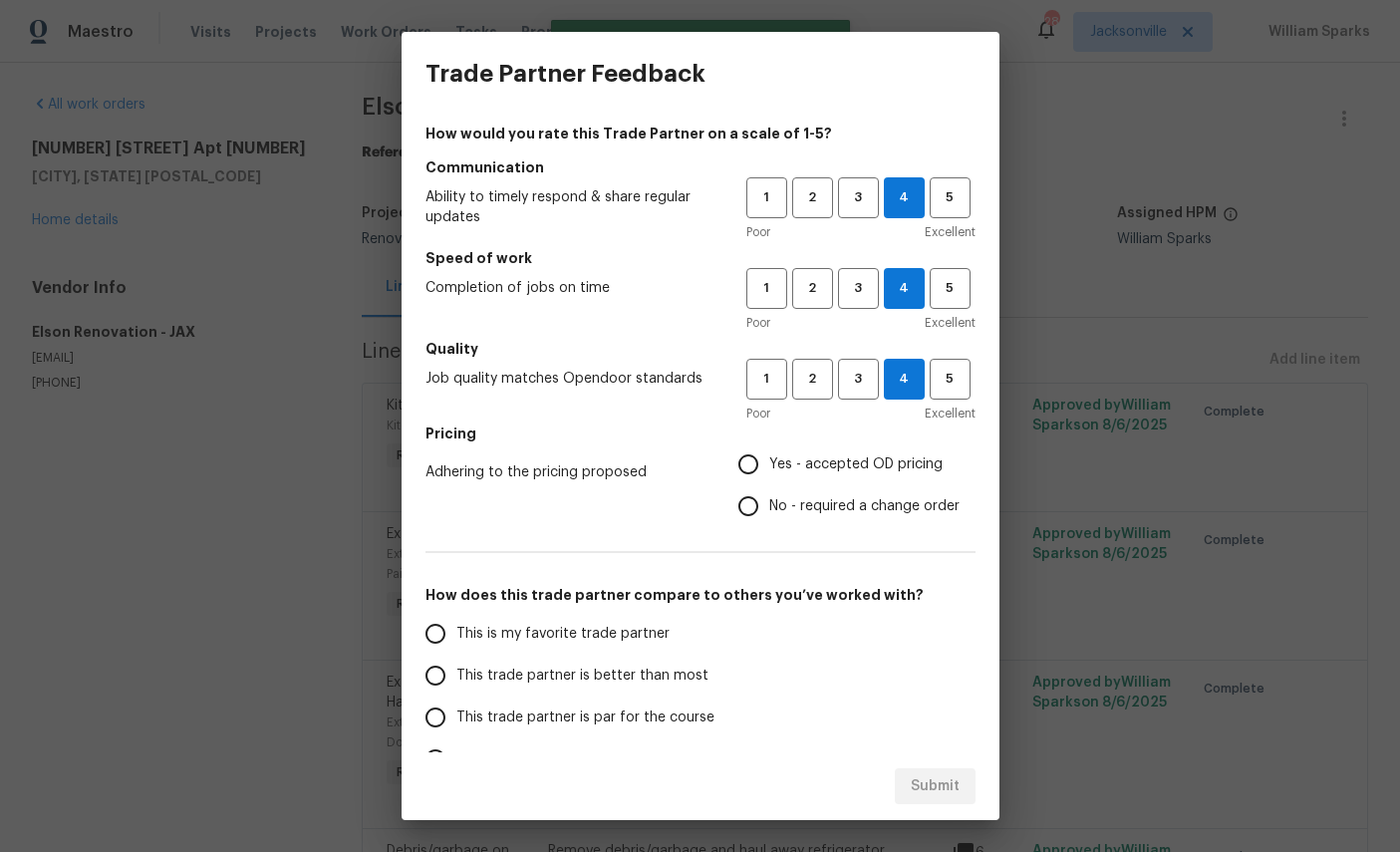 click on "Yes - accepted OD pricing" at bounding box center [856, 464] 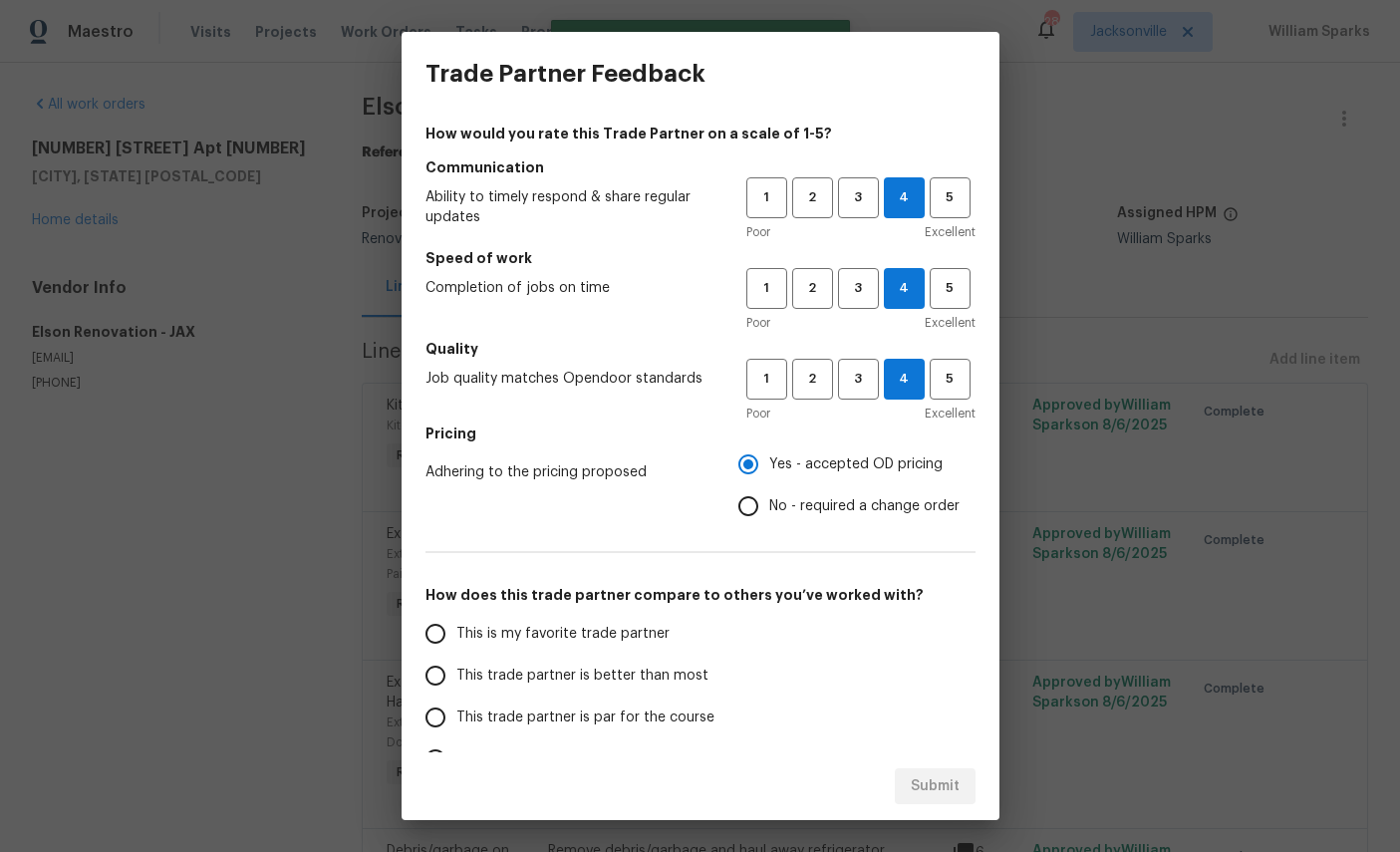click on "This is my favorite trade partner" at bounding box center [563, 634] 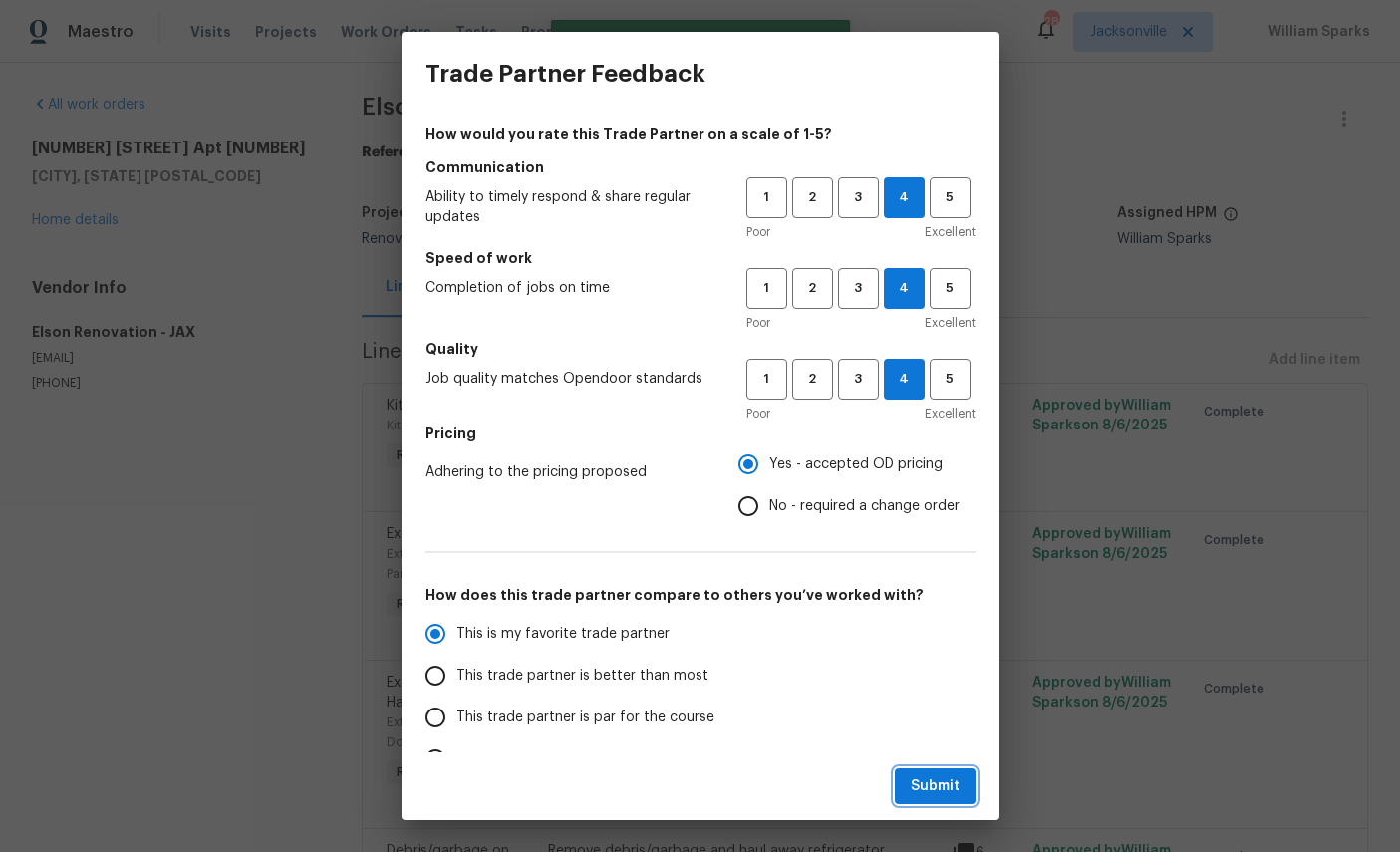 click on "Submit" at bounding box center [935, 786] 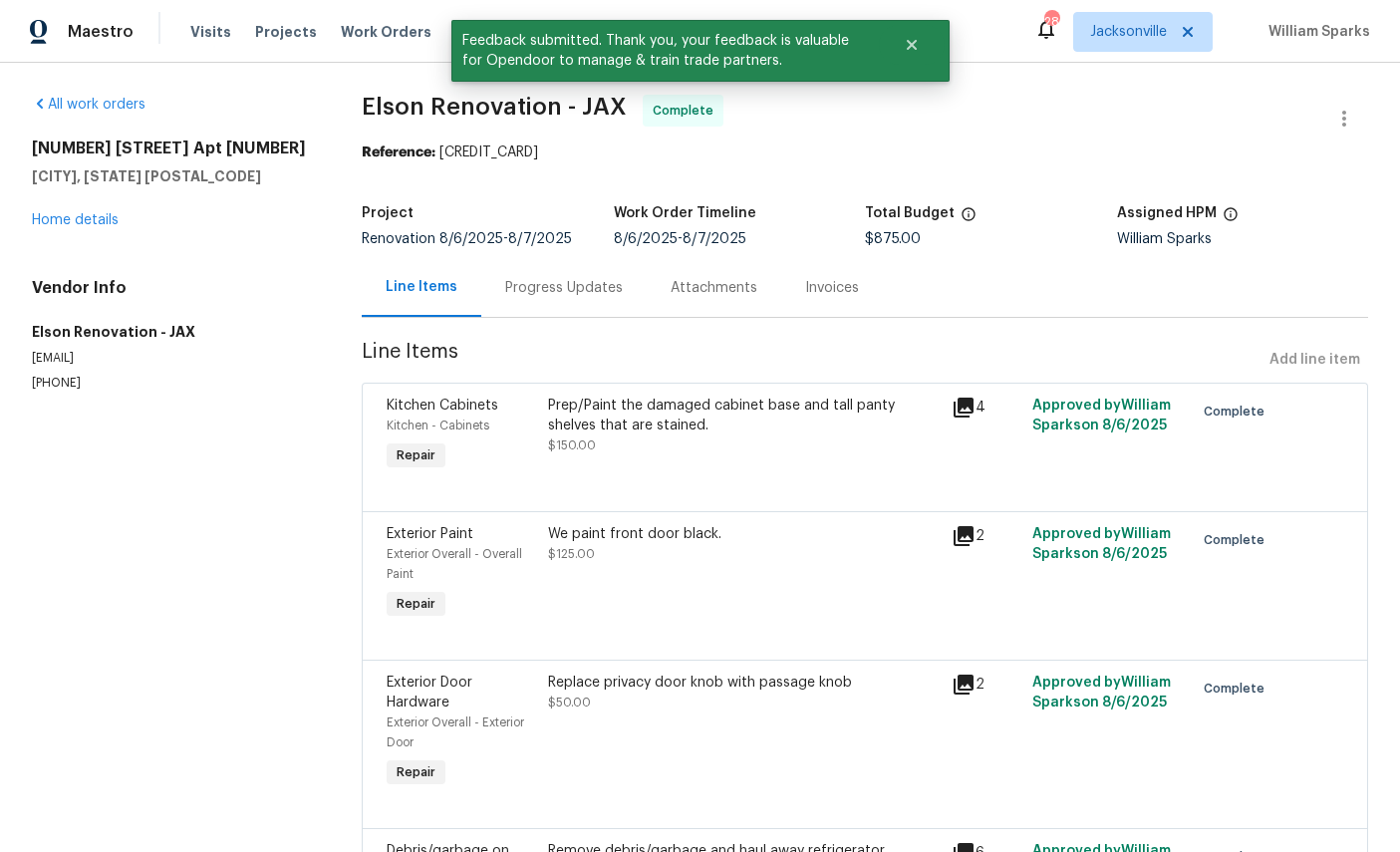 click on "Home details" at bounding box center [75, 220] 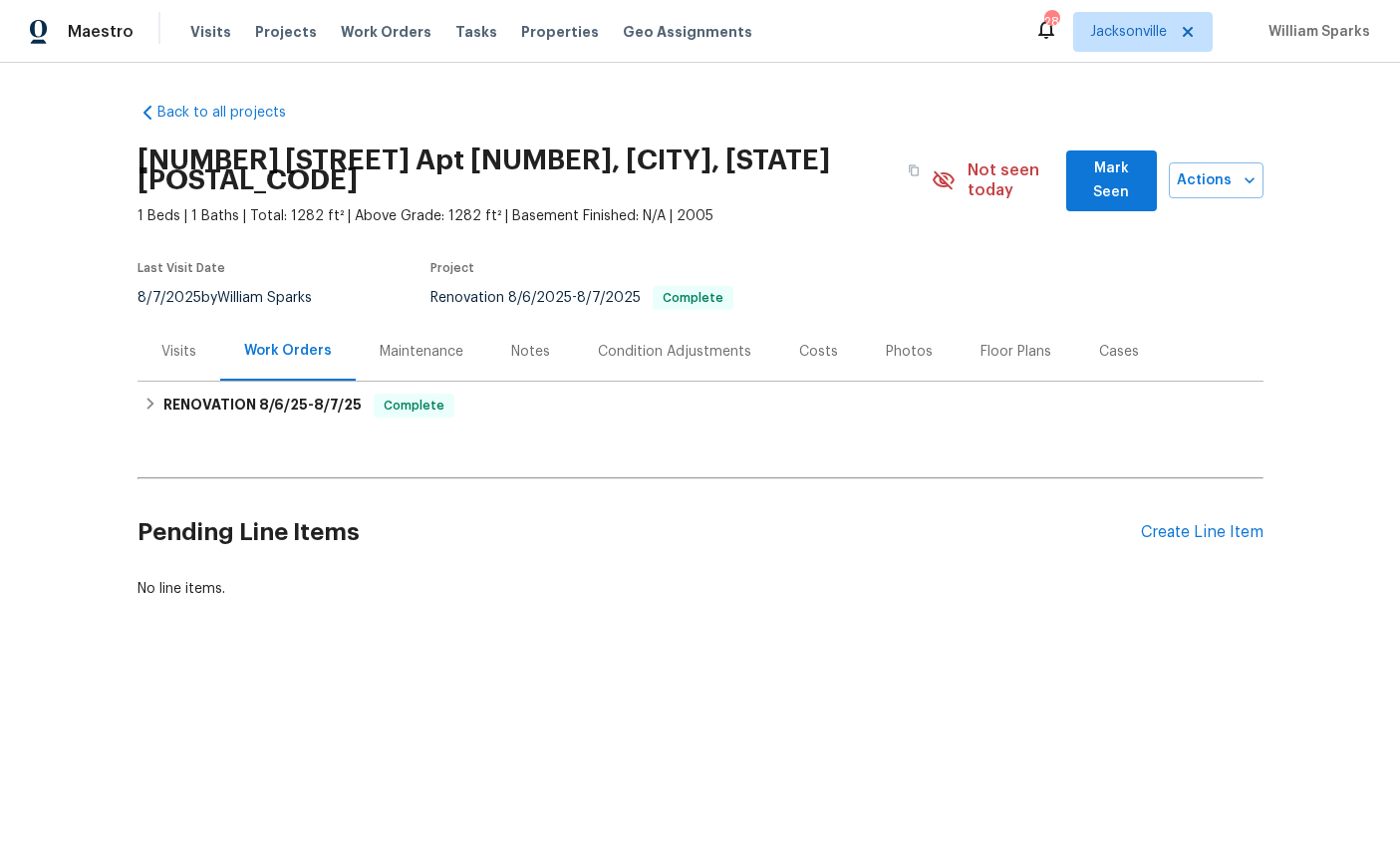 click on "Work Orders" at bounding box center [386, 32] 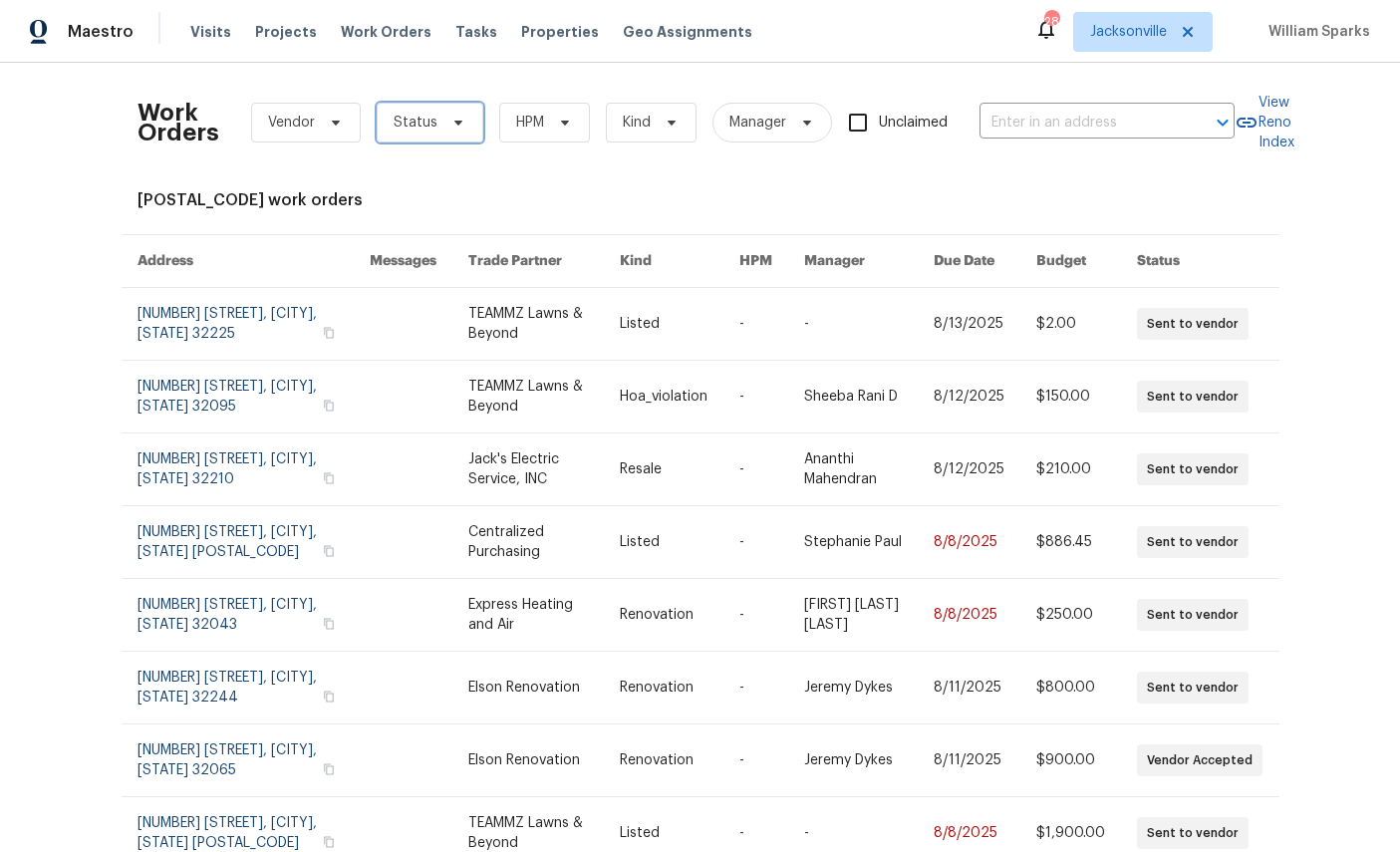 click on "Status" at bounding box center (416, 123) 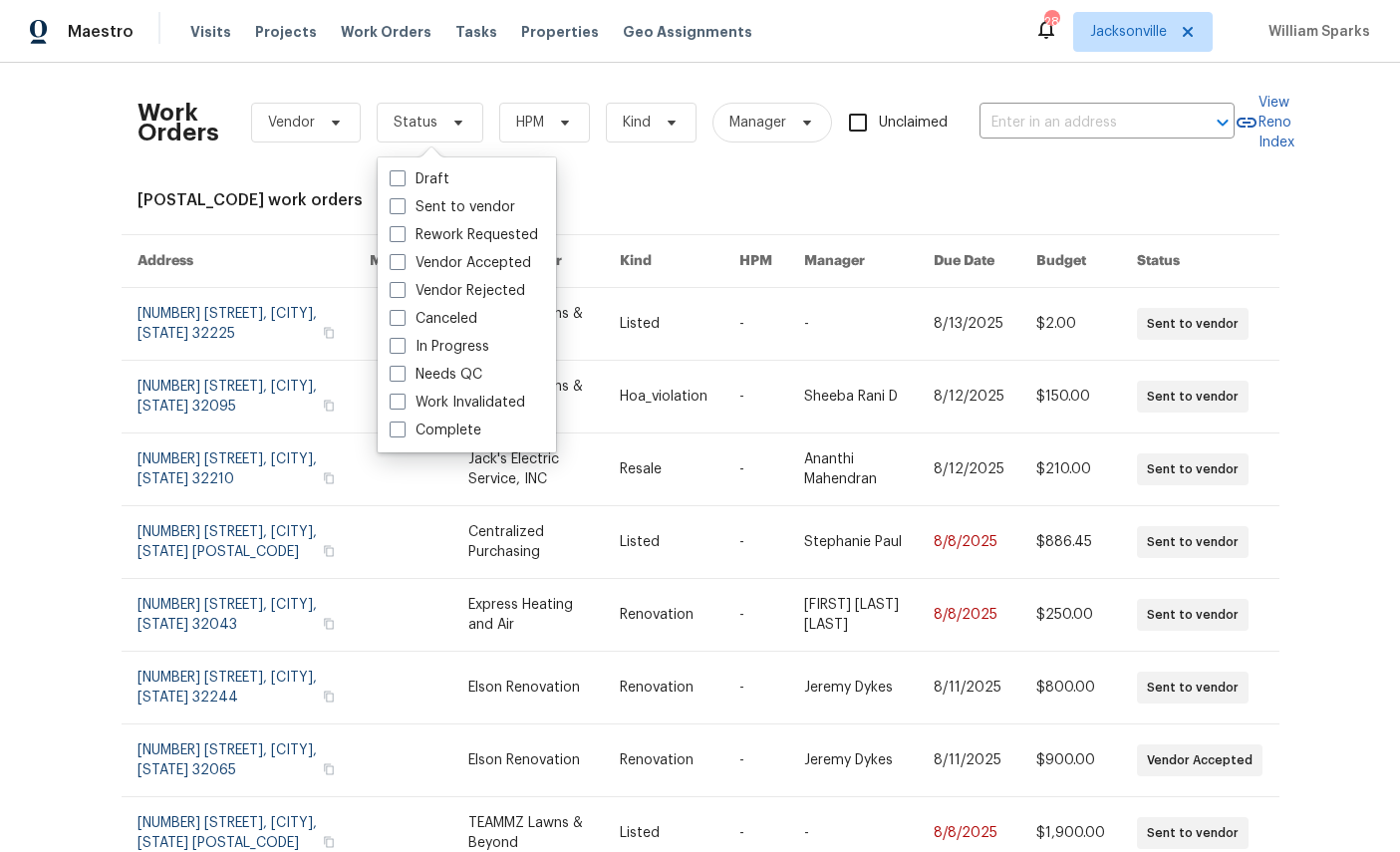 click on "Needs QC" at bounding box center [435, 375] 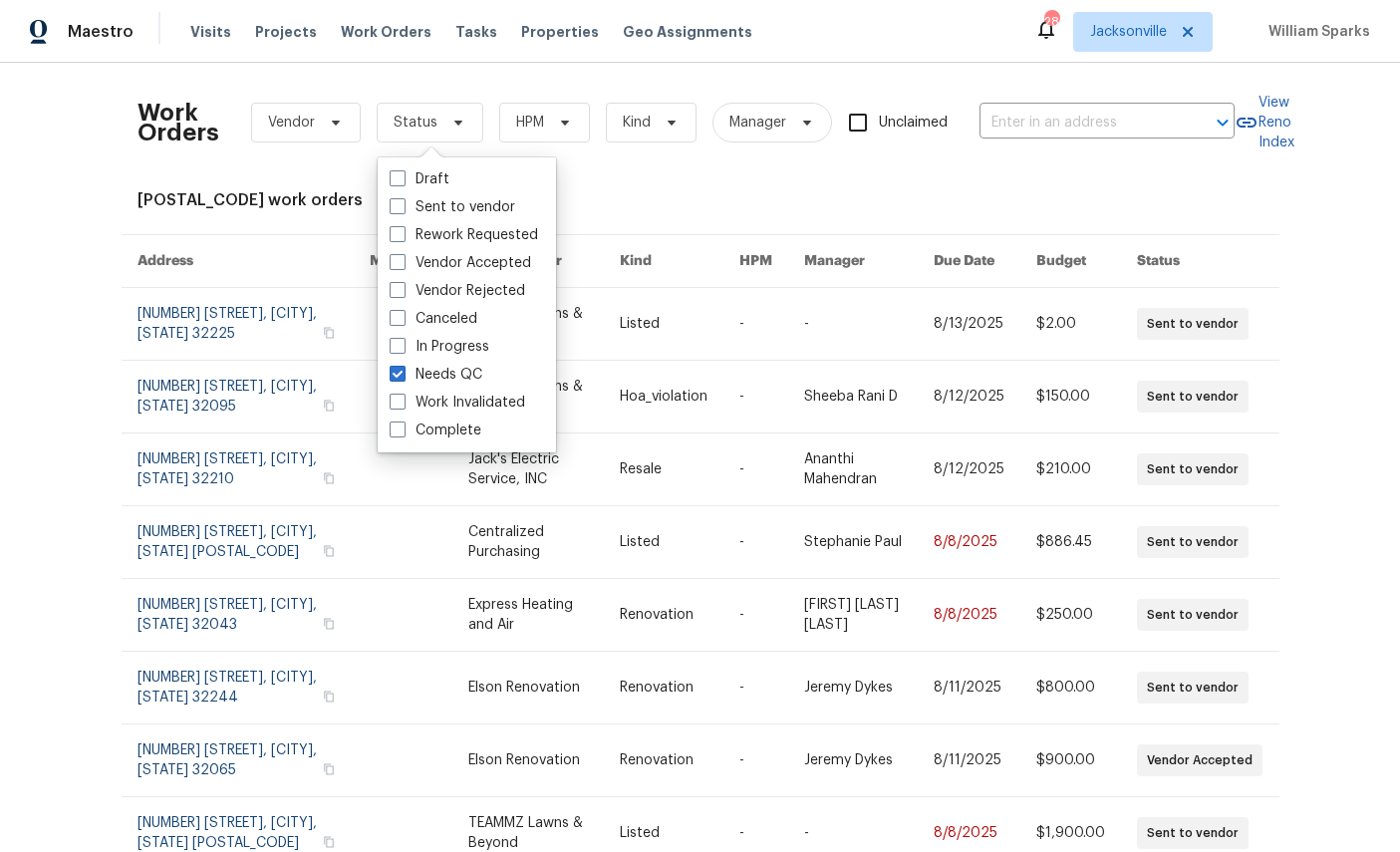 checkbox on "true" 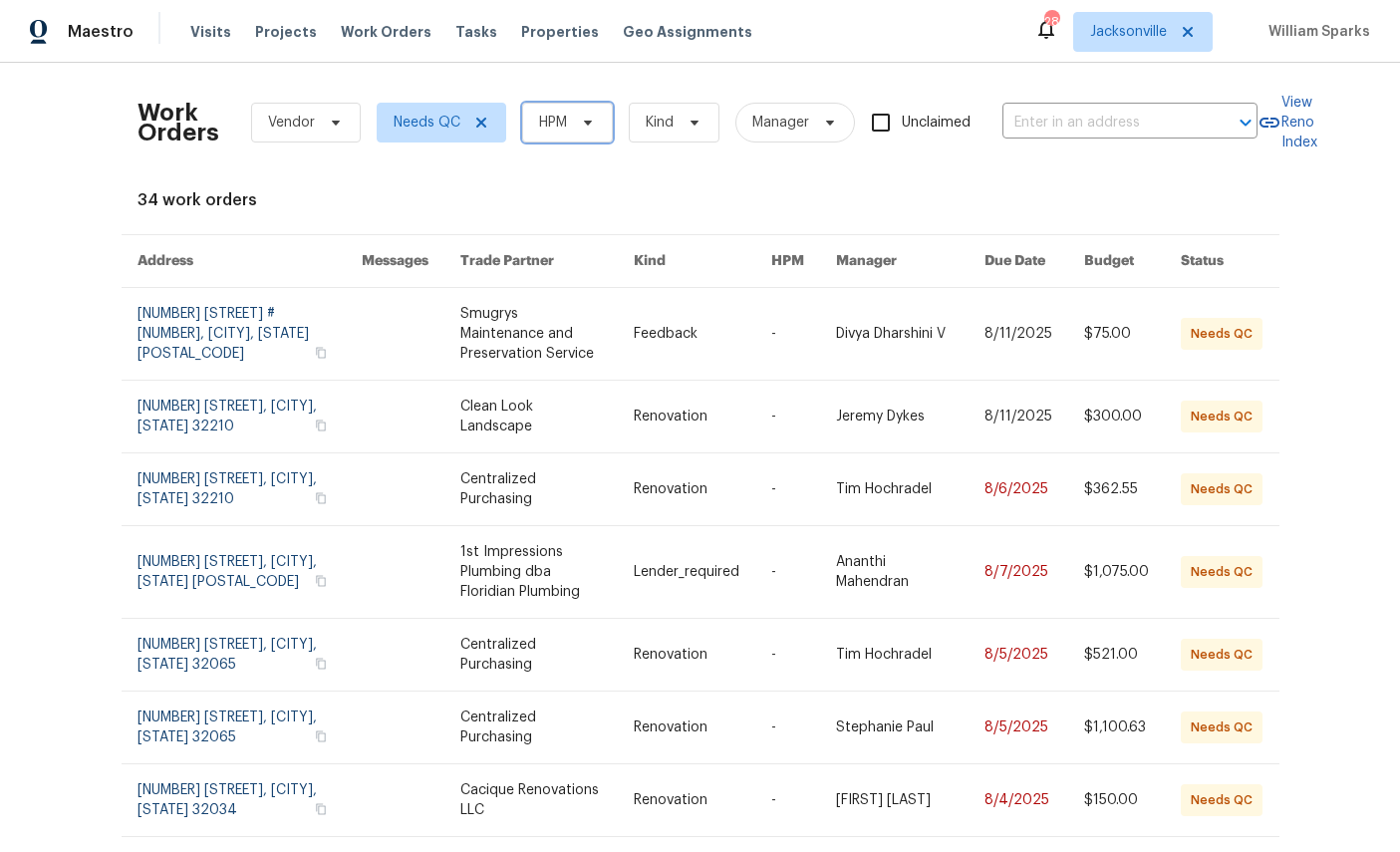click on "HPM" at bounding box center [567, 123] 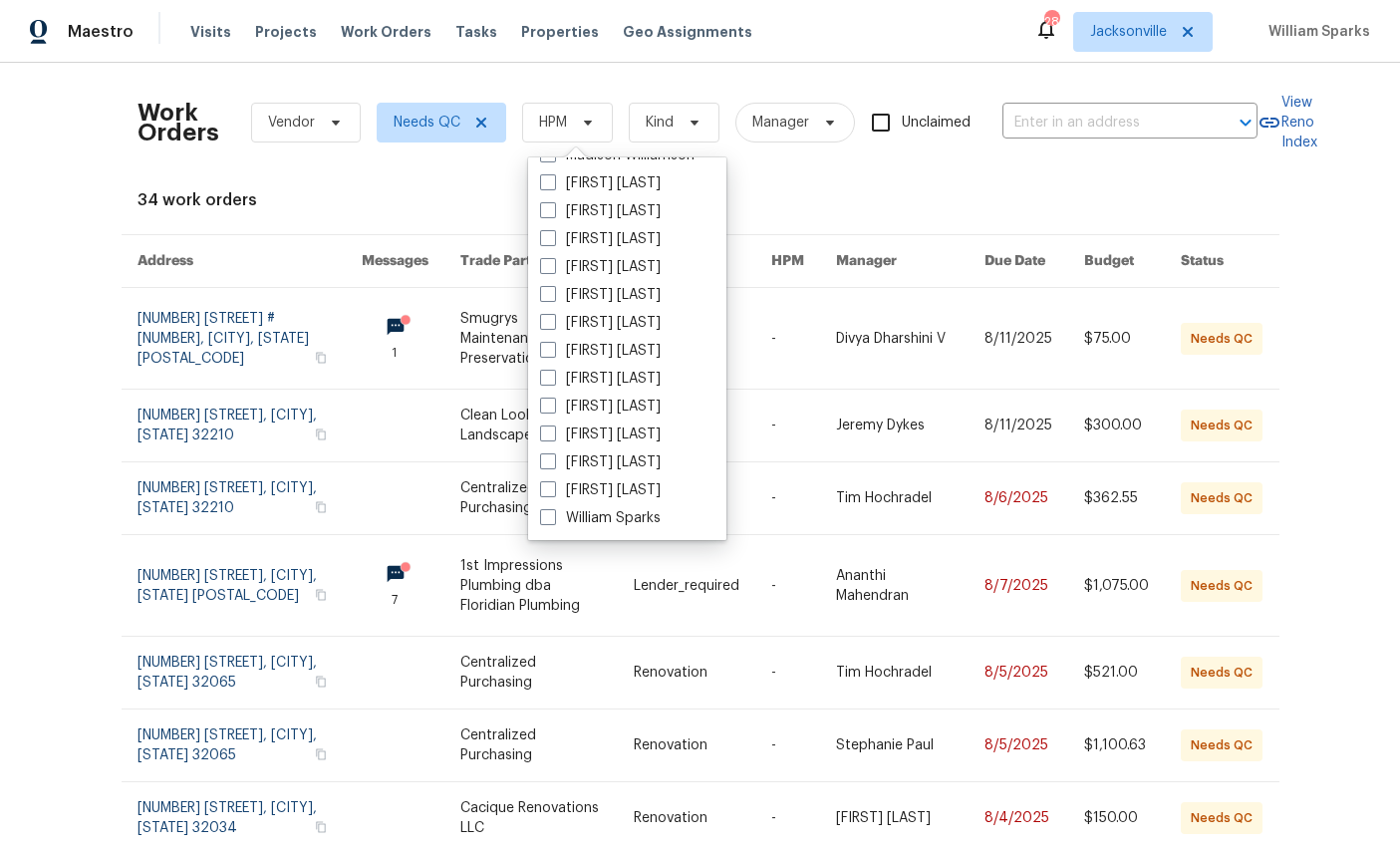 scroll, scrollTop: 387, scrollLeft: 0, axis: vertical 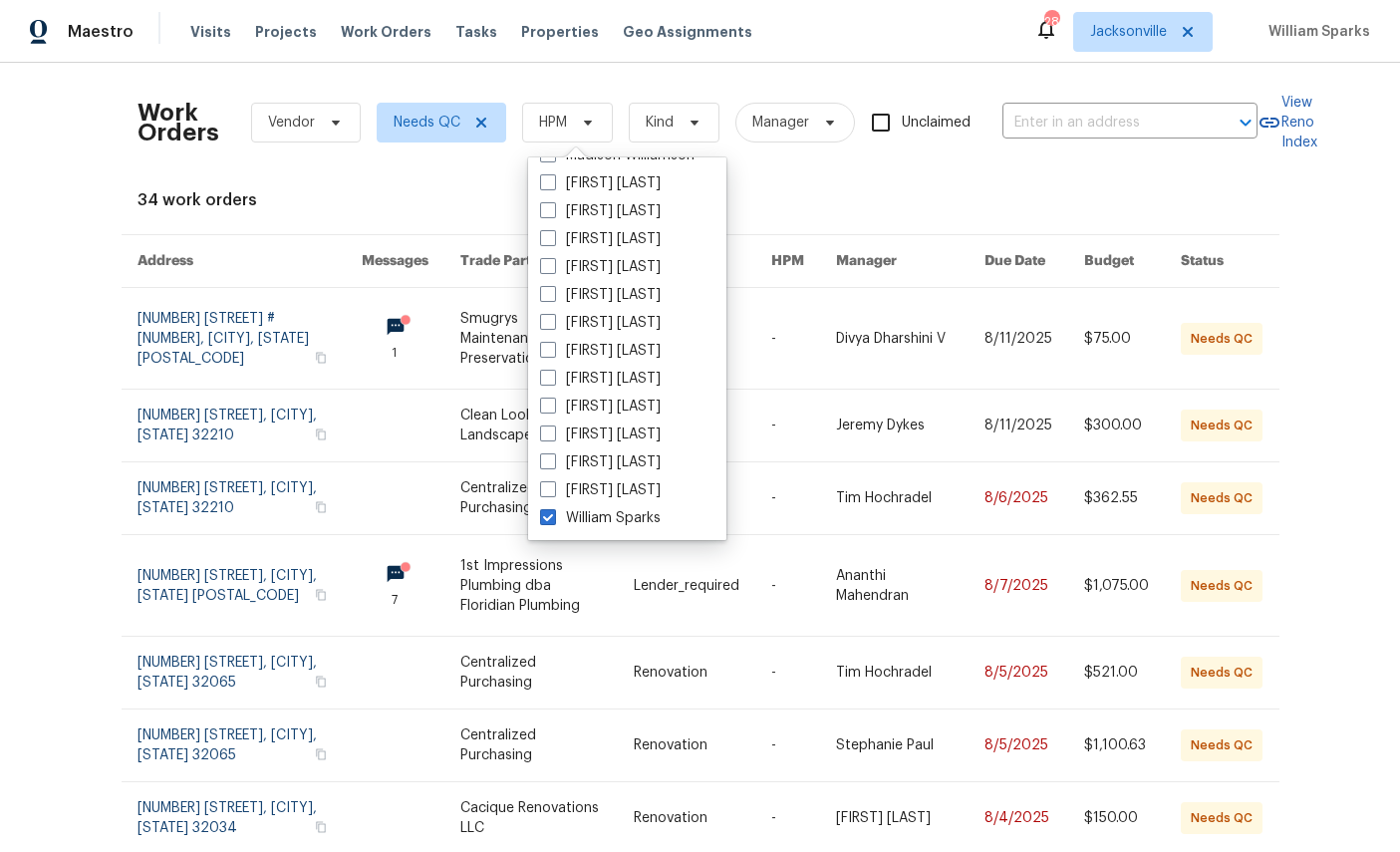 checkbox on "true" 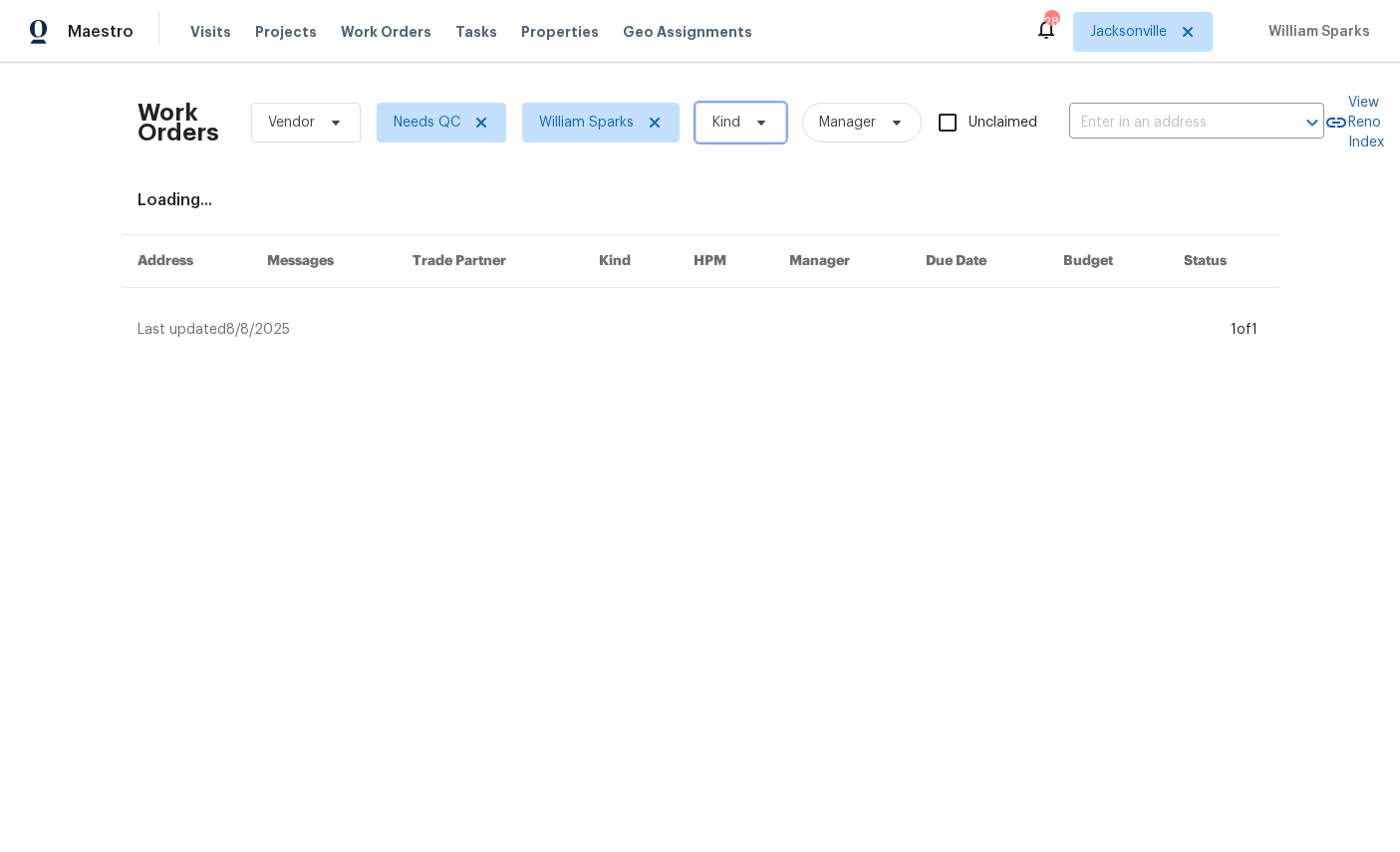 click 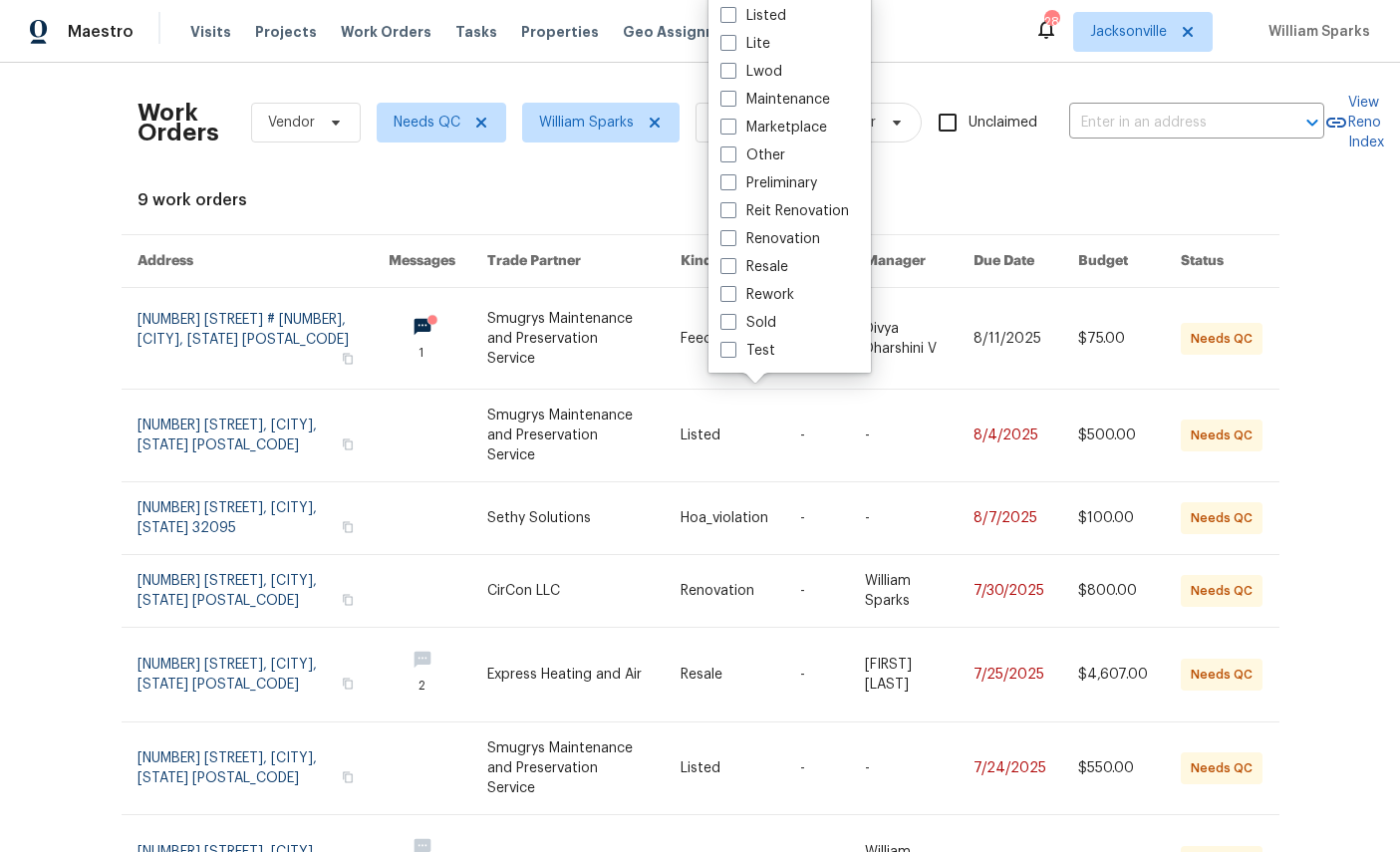 scroll, scrollTop: 163, scrollLeft: 0, axis: vertical 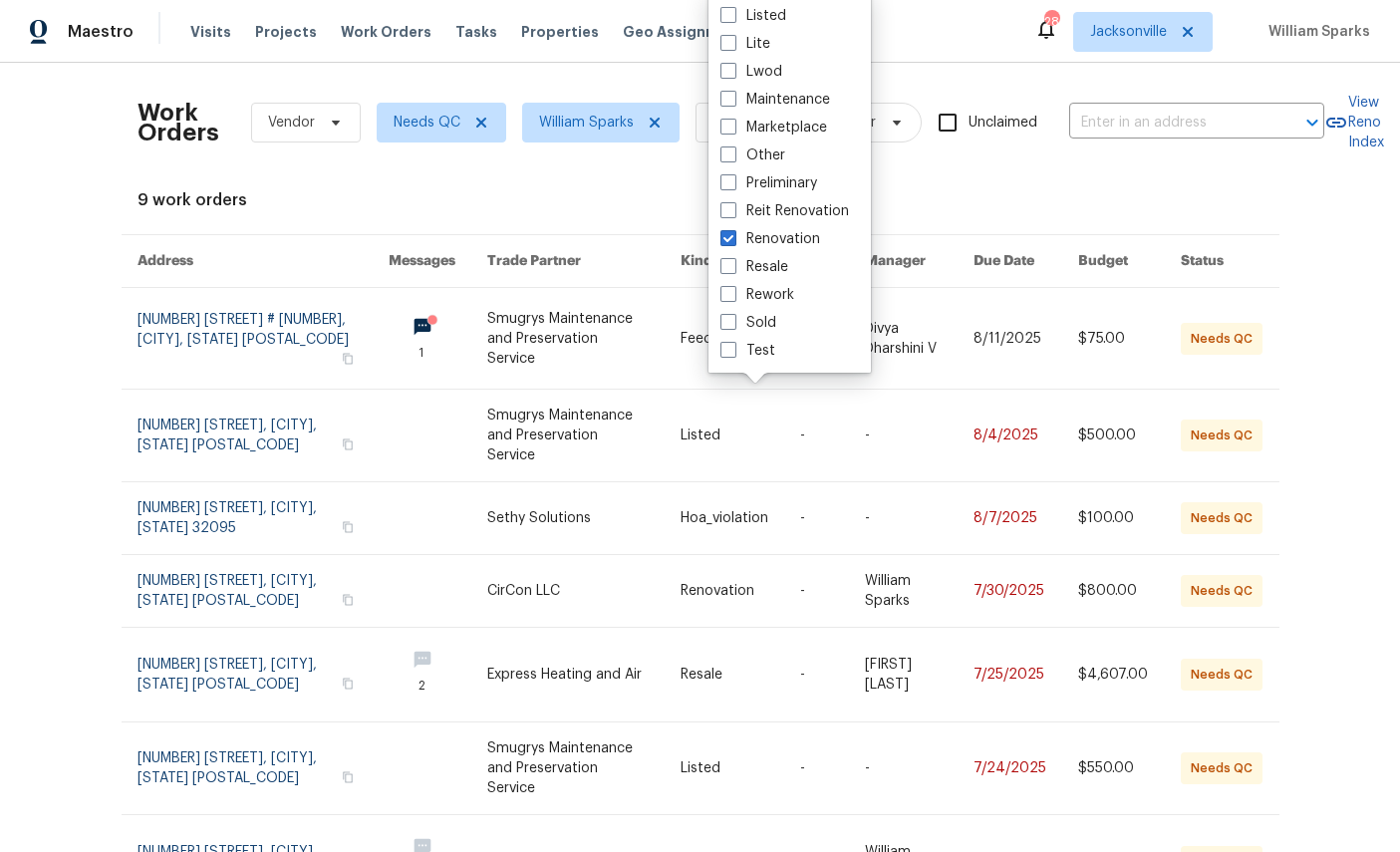 checkbox on "true" 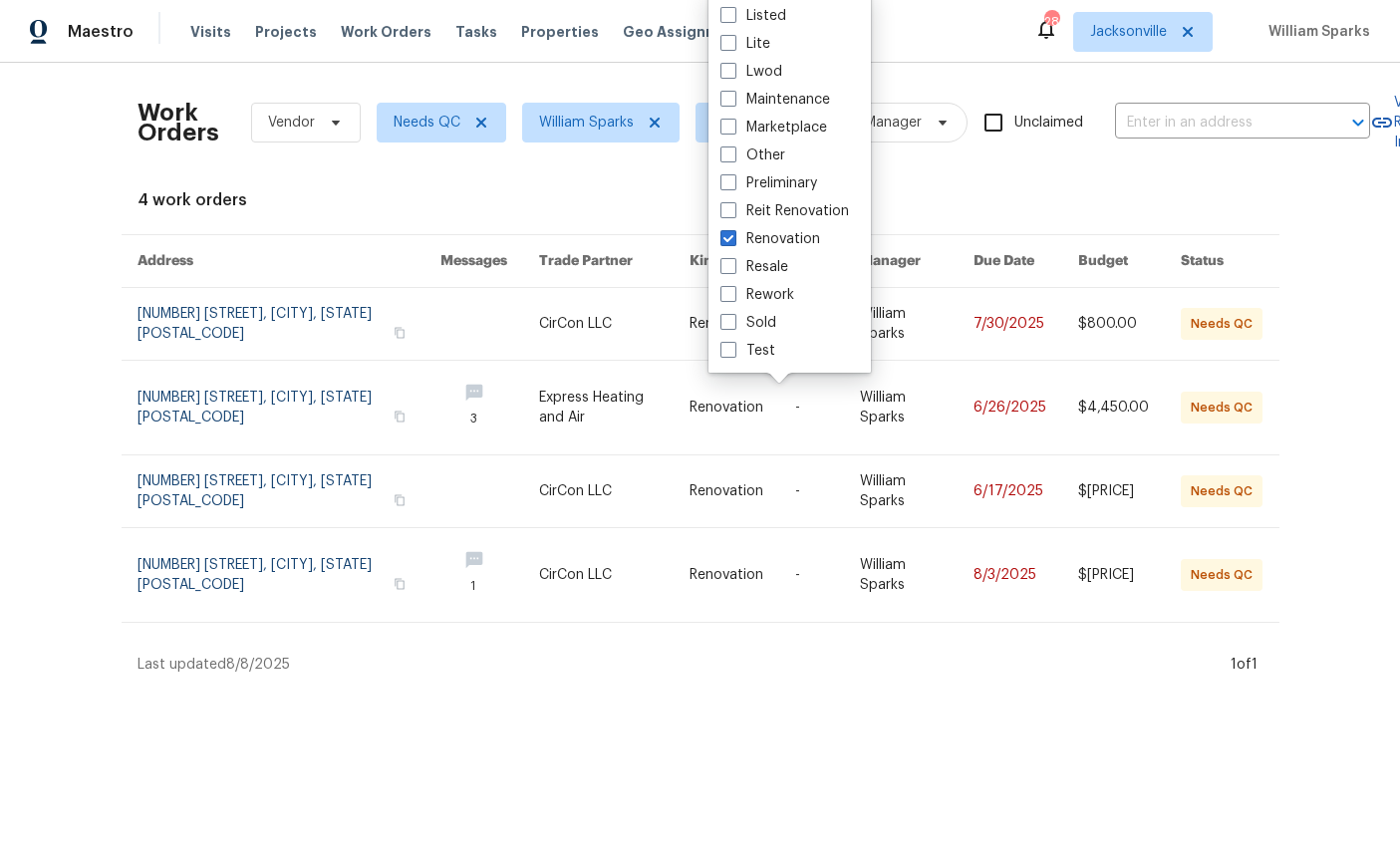 click on "Work Orders Vendor Needs QC William Sparks Renovation Manager Unclaimed ​ View Reno Index 4 work orders Address Messages Trade Partner Kind HPM Manager Due Date Budget Status 12882 Biggin Church Rd S, Jacksonville, FL   32224 CirCon LLC Renovation - William Sparks 7/30/2025 $800.00 Needs QC 12882 Biggin Church Rd S, Jacksonville, FL   32224 3 Express Heating and Air Renovation - William Sparks 6/26/2025 $4,450.00 Needs QC 12882 Biggin Church Rd S, Jacksonville, FL   32224 CirCon LLC Renovation - William Sparks 6/17/2025 $2,306.00 Needs QC 12882 Biggin Church Rd S, Jacksonville, FL   32224 1 CirCon LLC Renovation - William Sparks 8/3/2025 $506.00 Needs QC Last updated  8/8/2025 1  of  1" at bounding box center (700, 377) 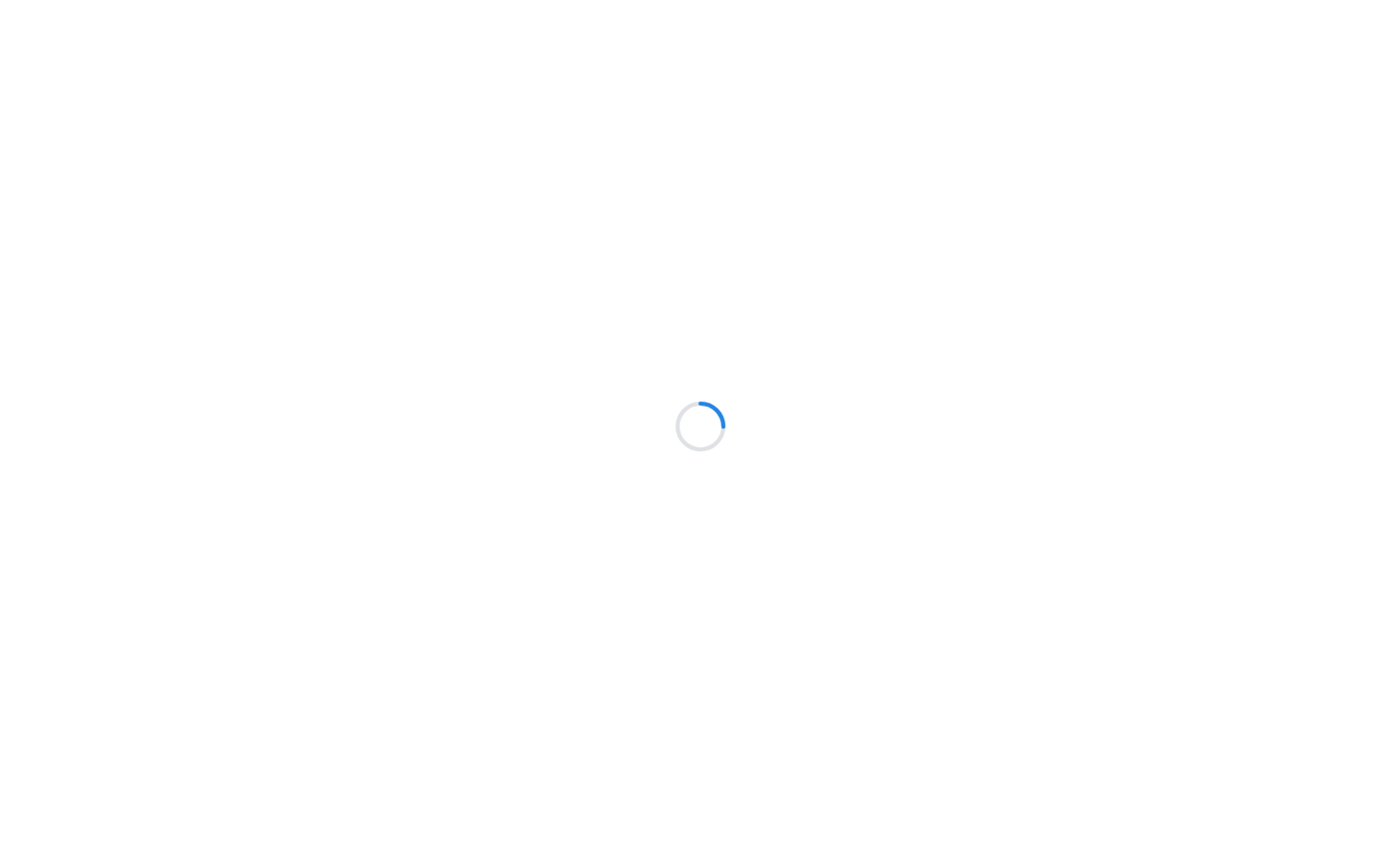scroll, scrollTop: 0, scrollLeft: 0, axis: both 